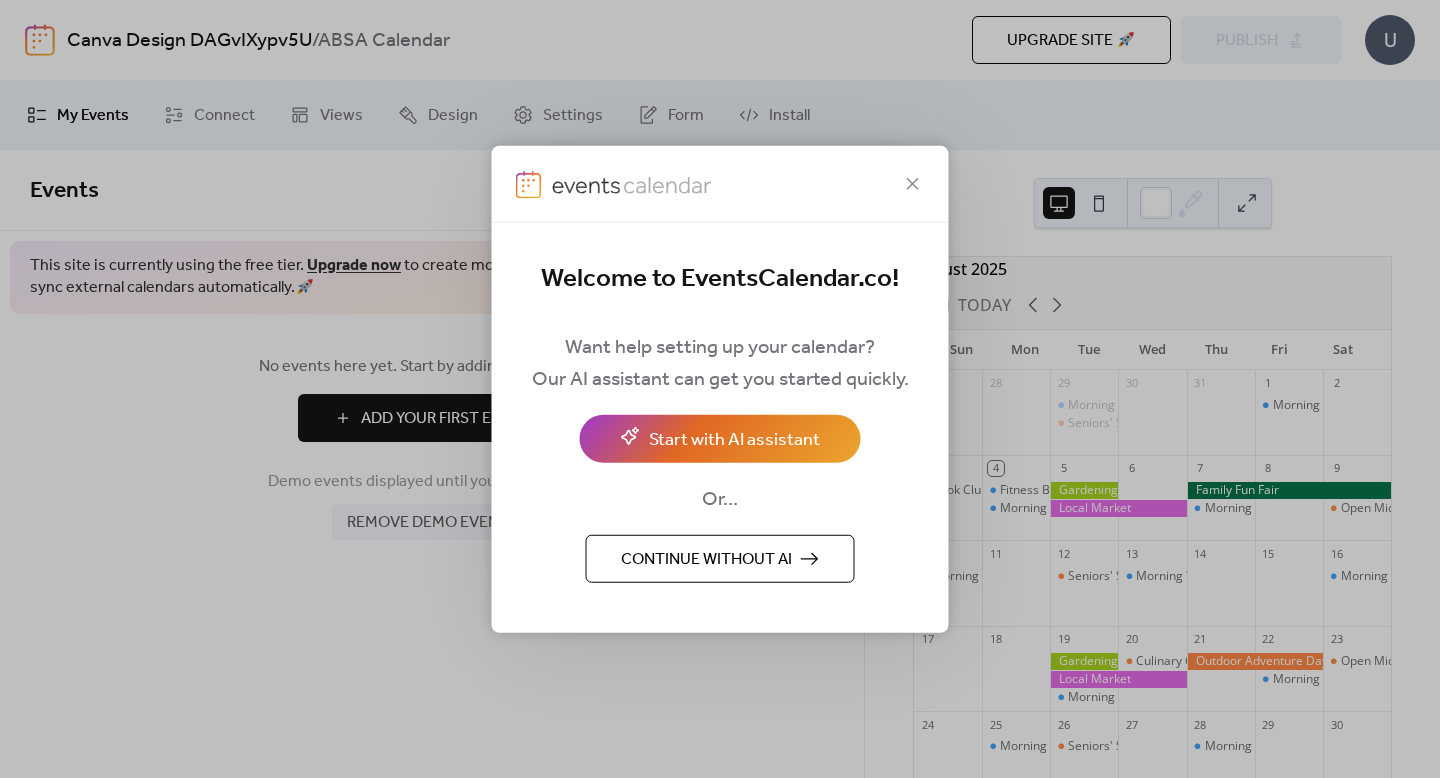 scroll, scrollTop: 0, scrollLeft: 0, axis: both 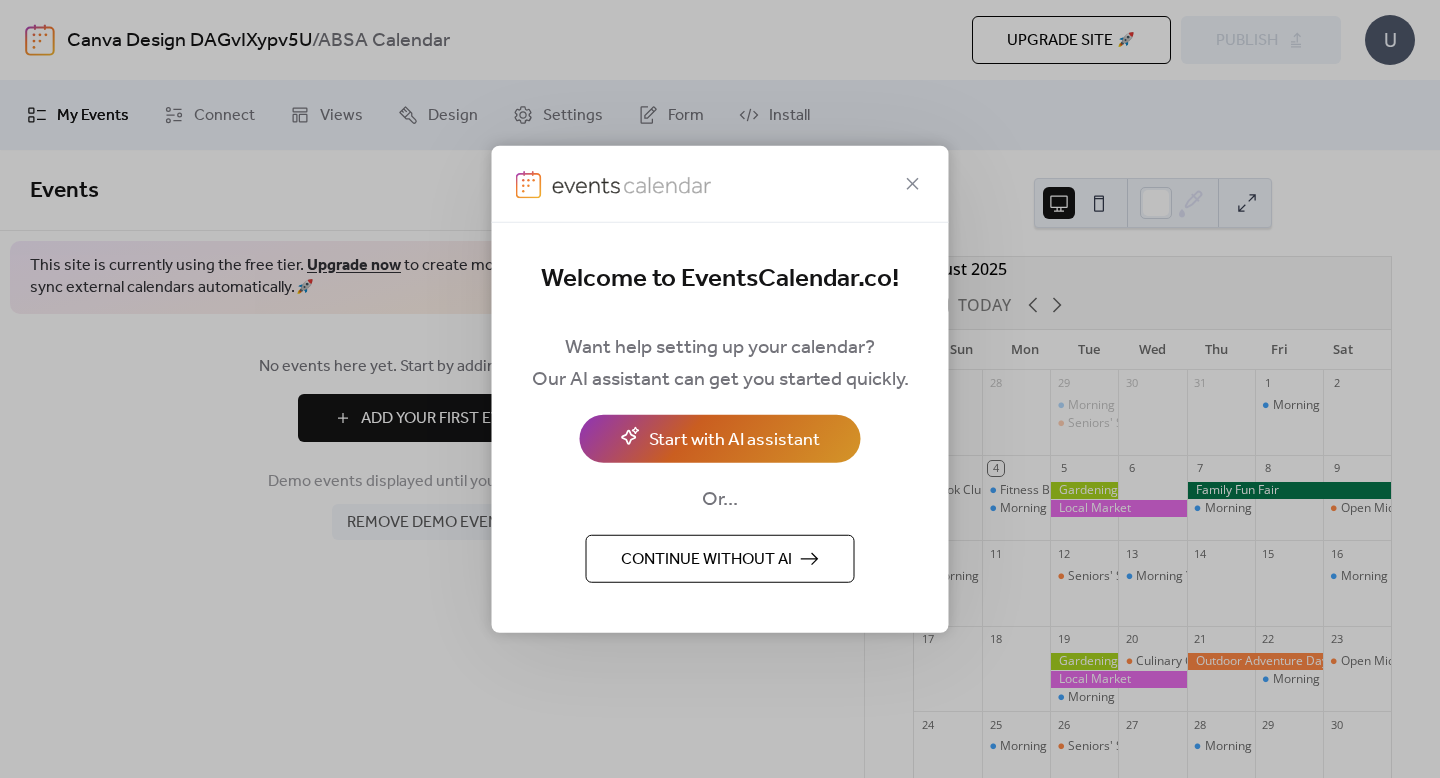 click on "Start with AI assistant" at bounding box center [734, 439] 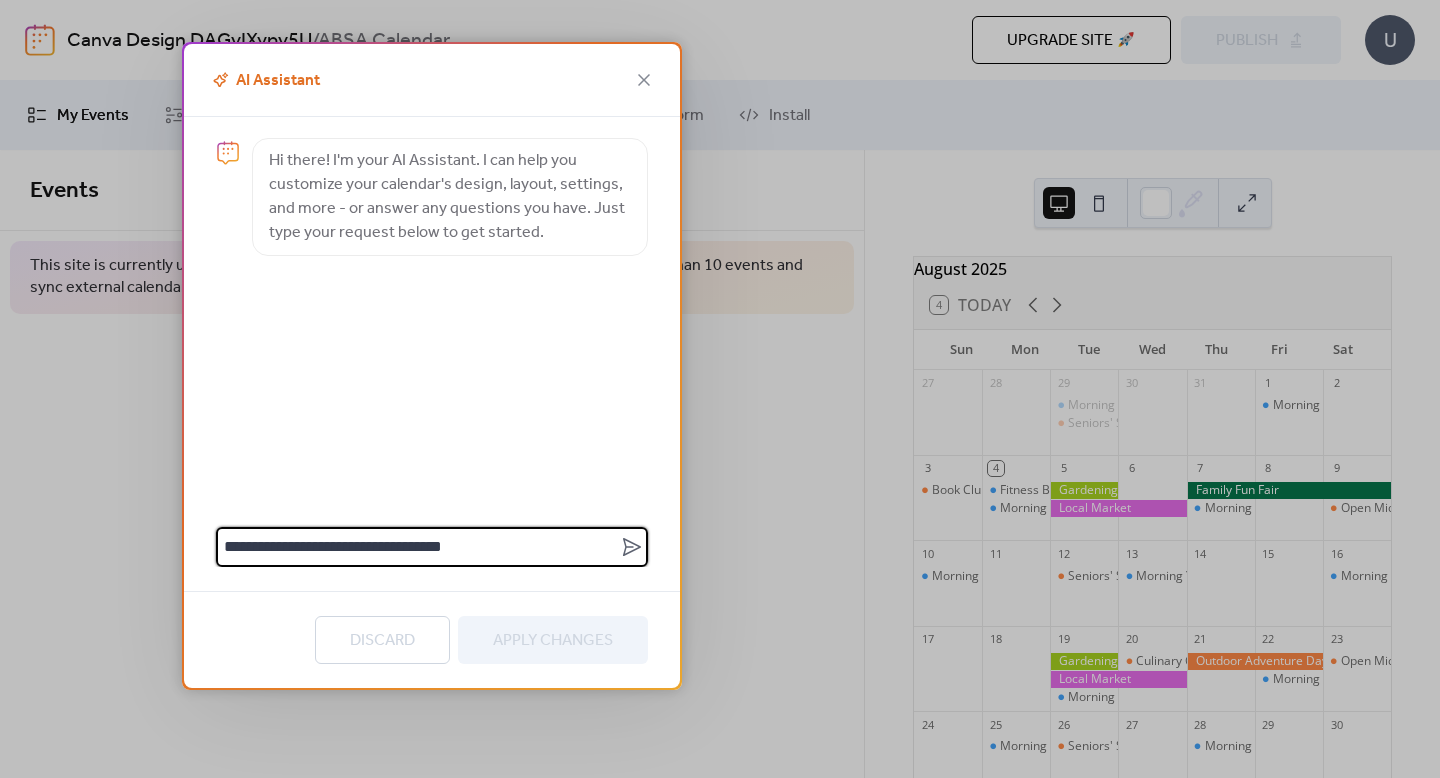 type on "**********" 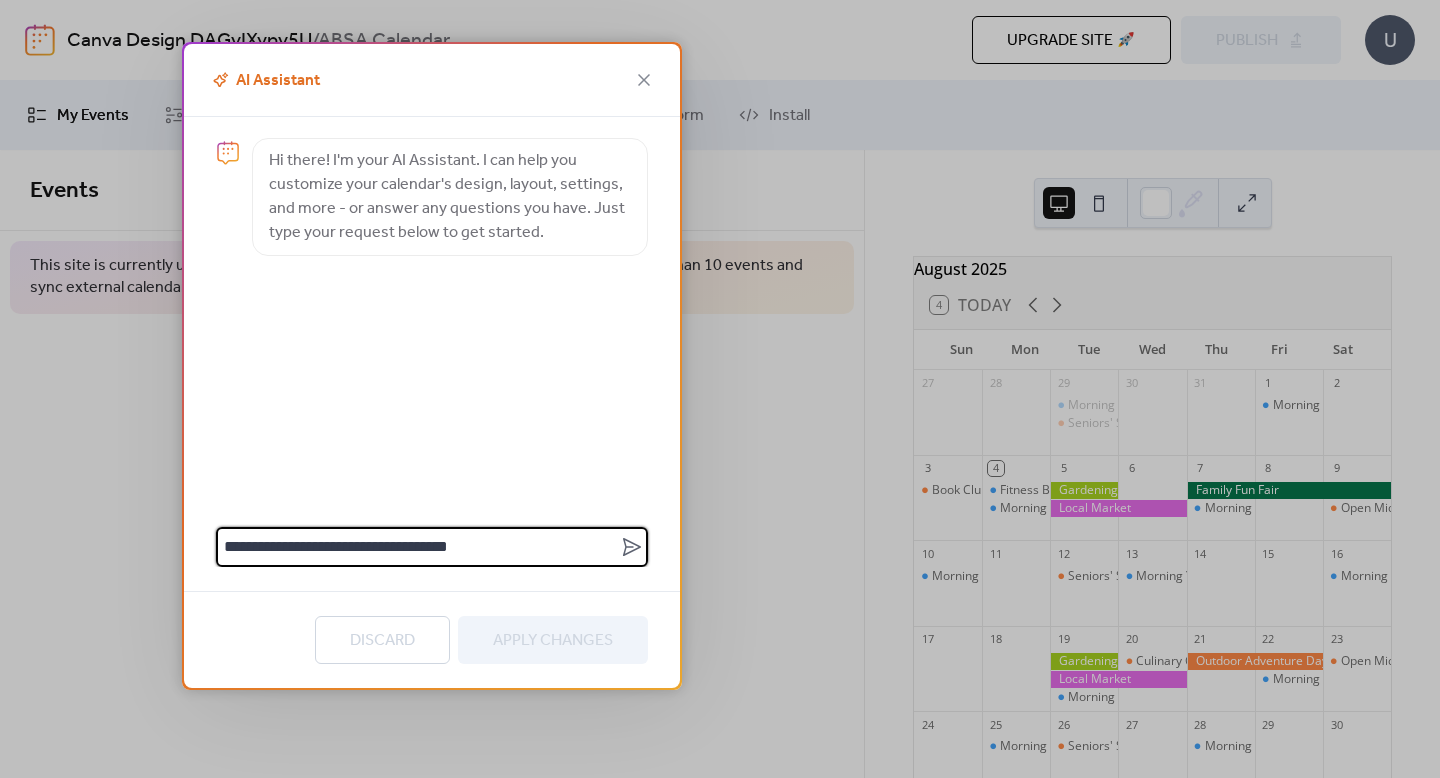 type 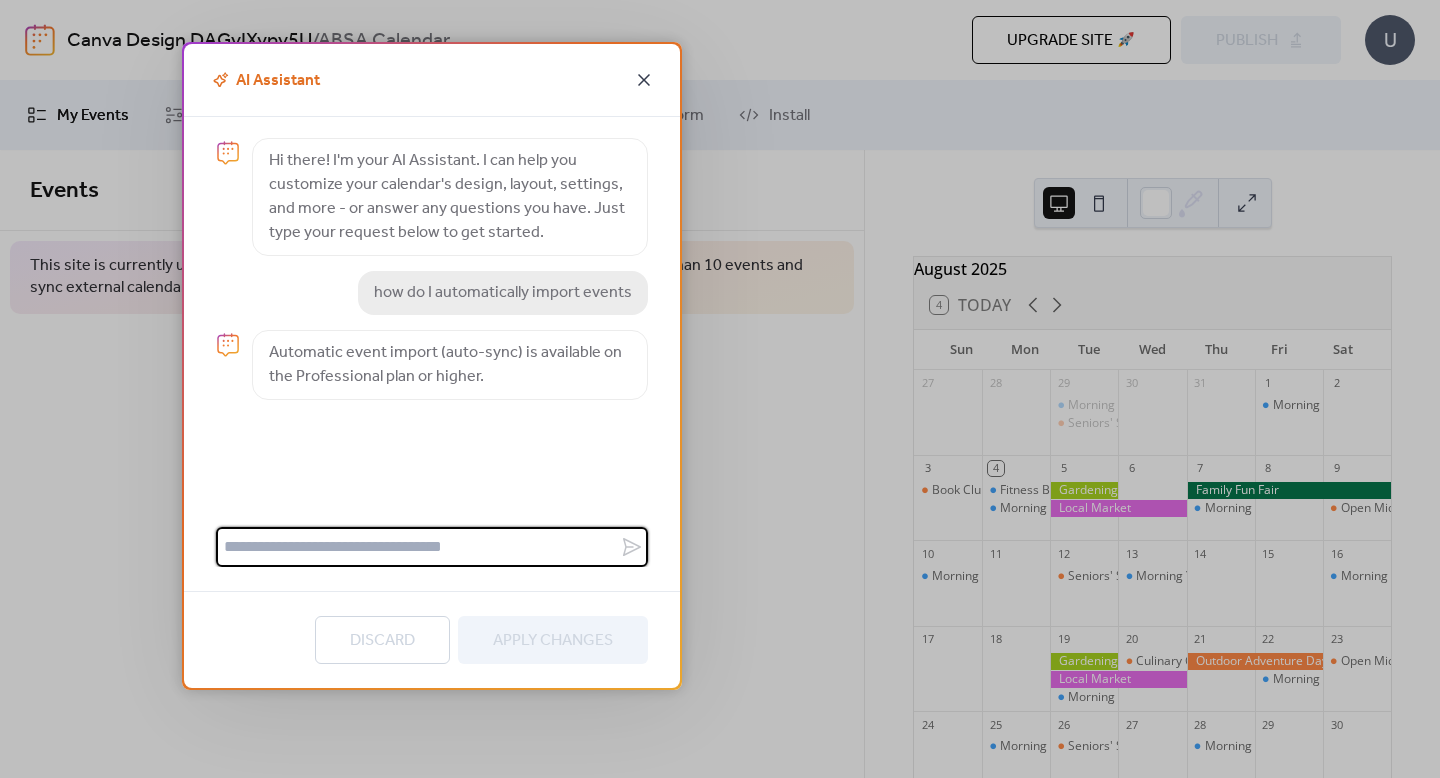 click 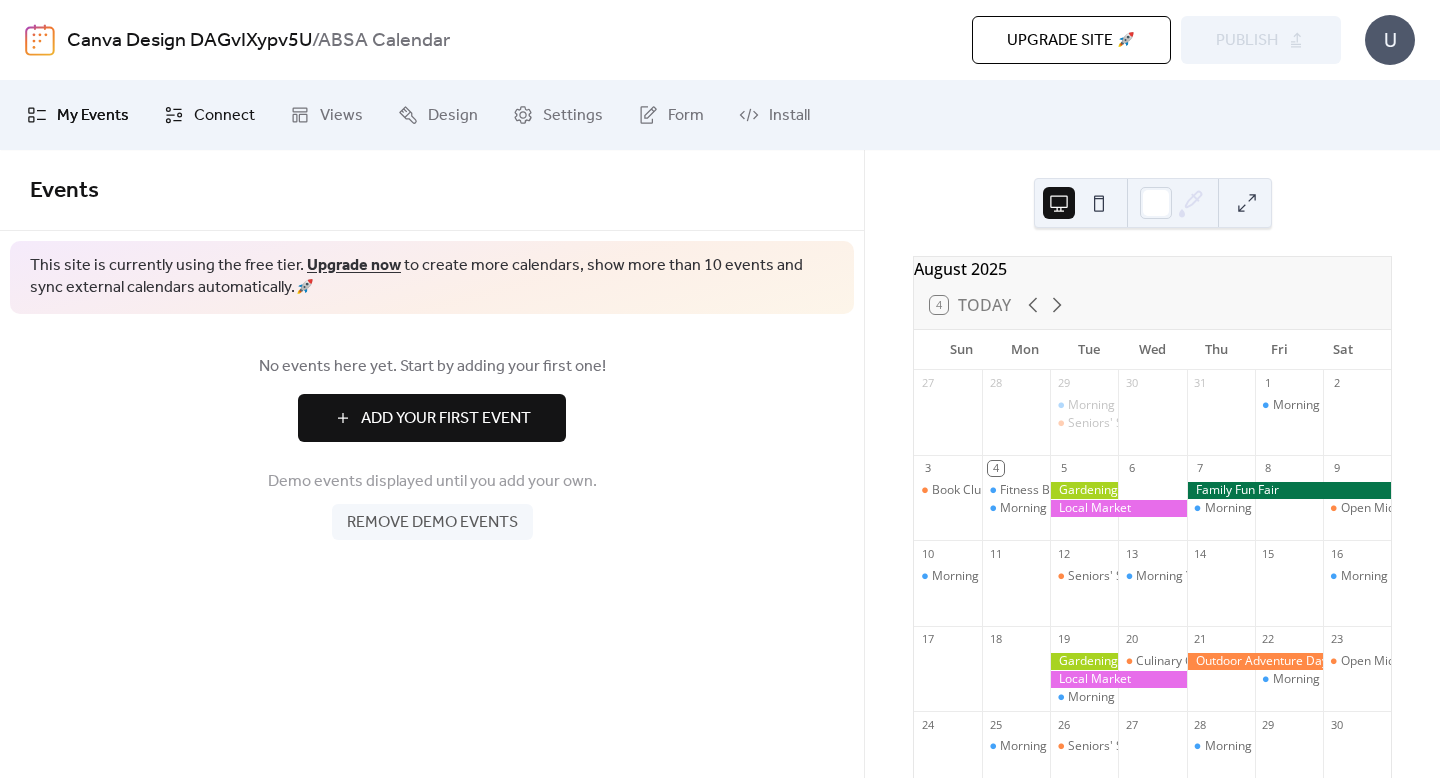 click on "Connect" at bounding box center (209, 115) 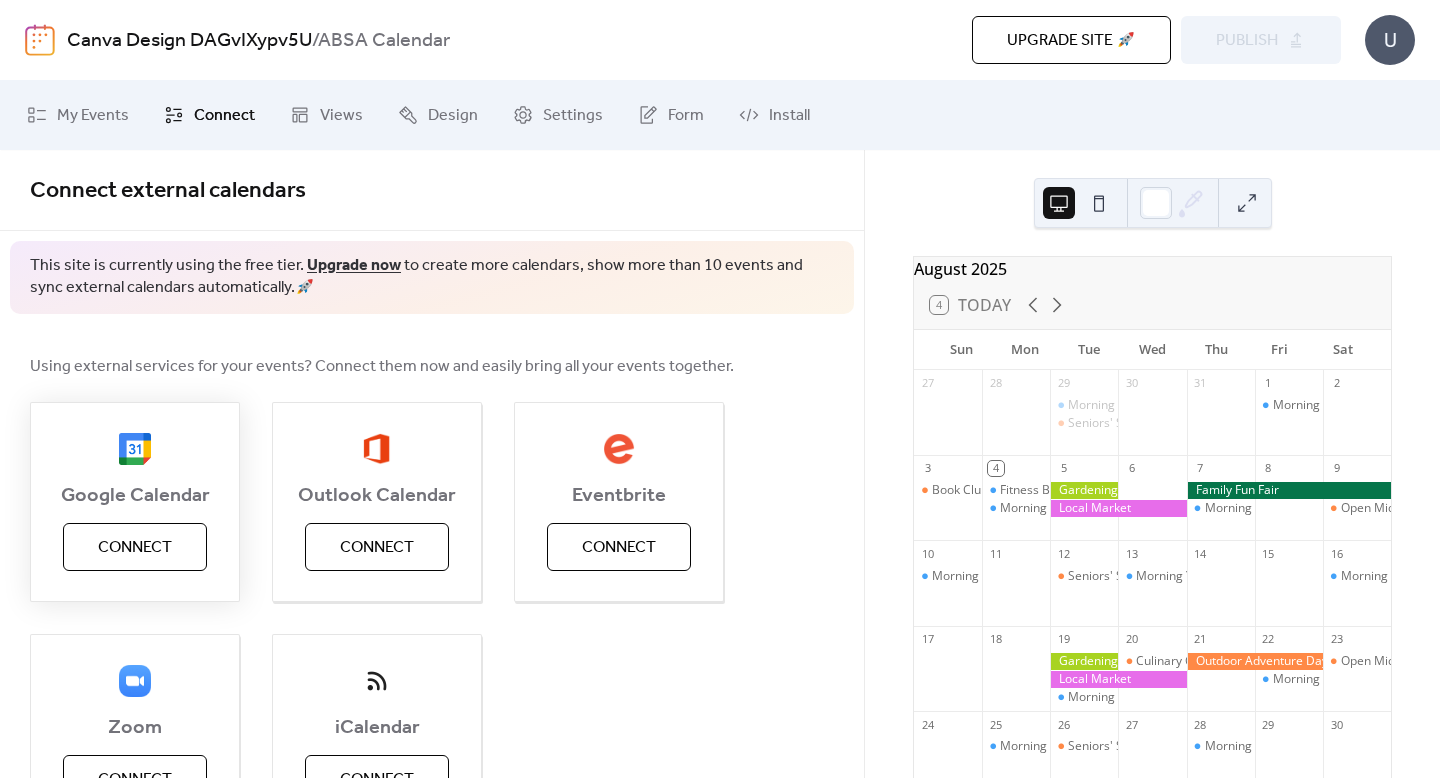 click on "Connect" at bounding box center [135, 547] 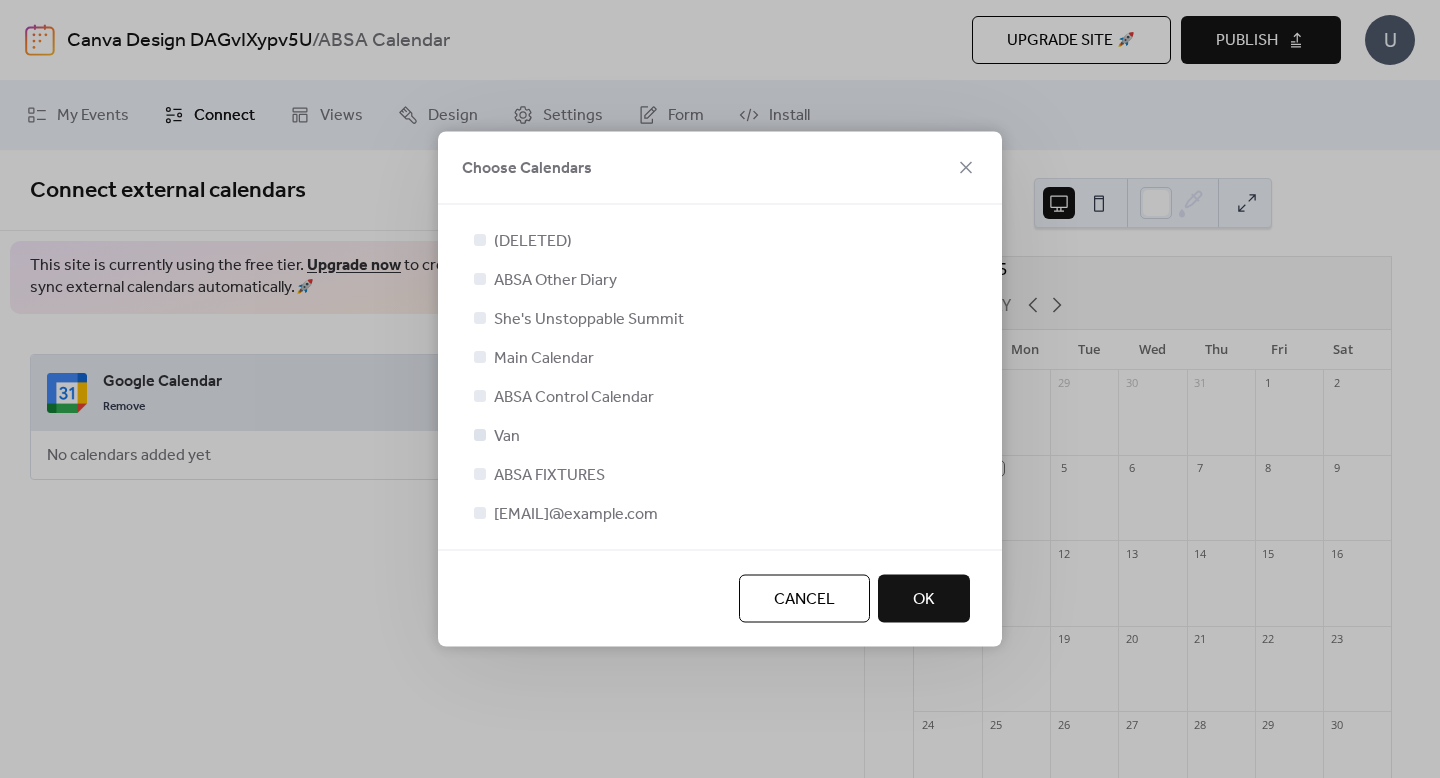 scroll, scrollTop: 4, scrollLeft: 0, axis: vertical 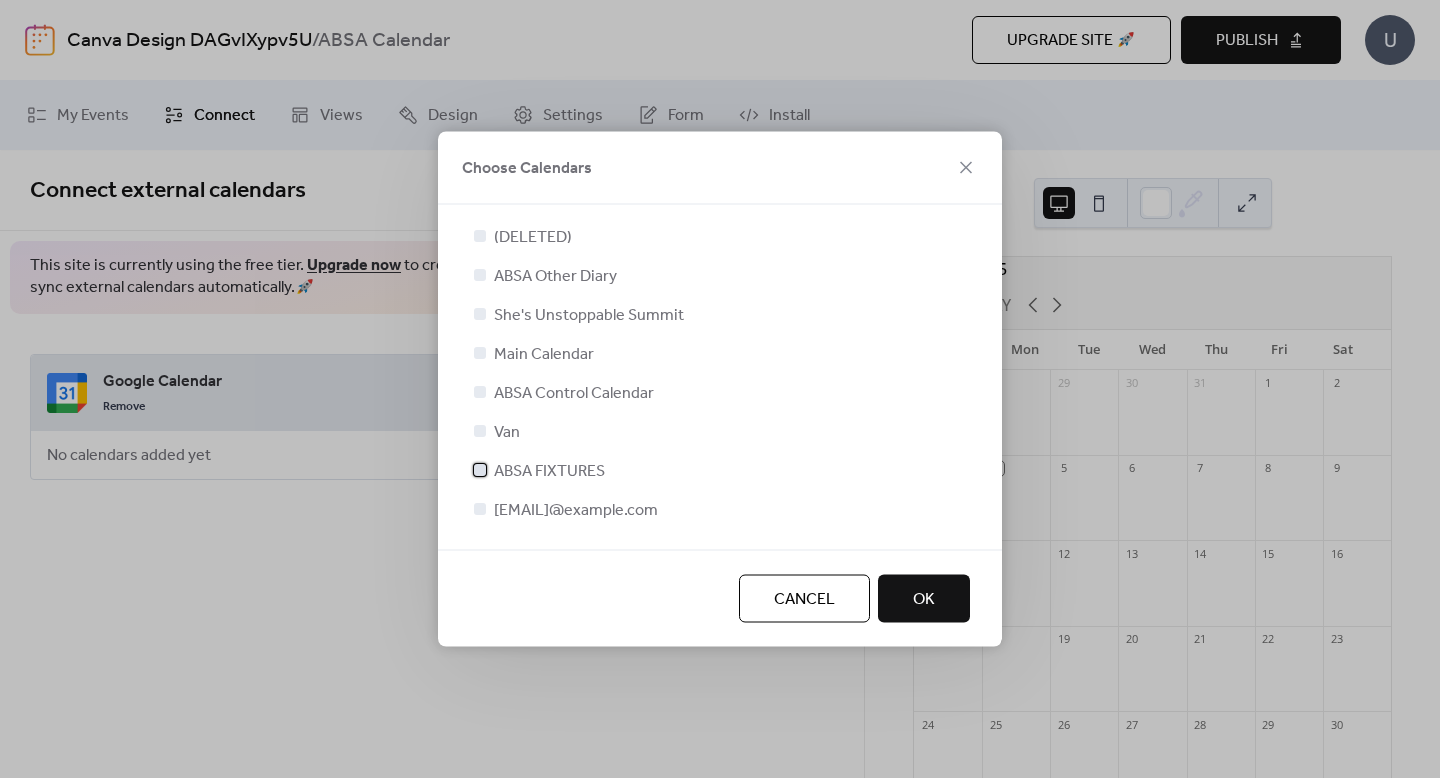 click at bounding box center [480, 470] 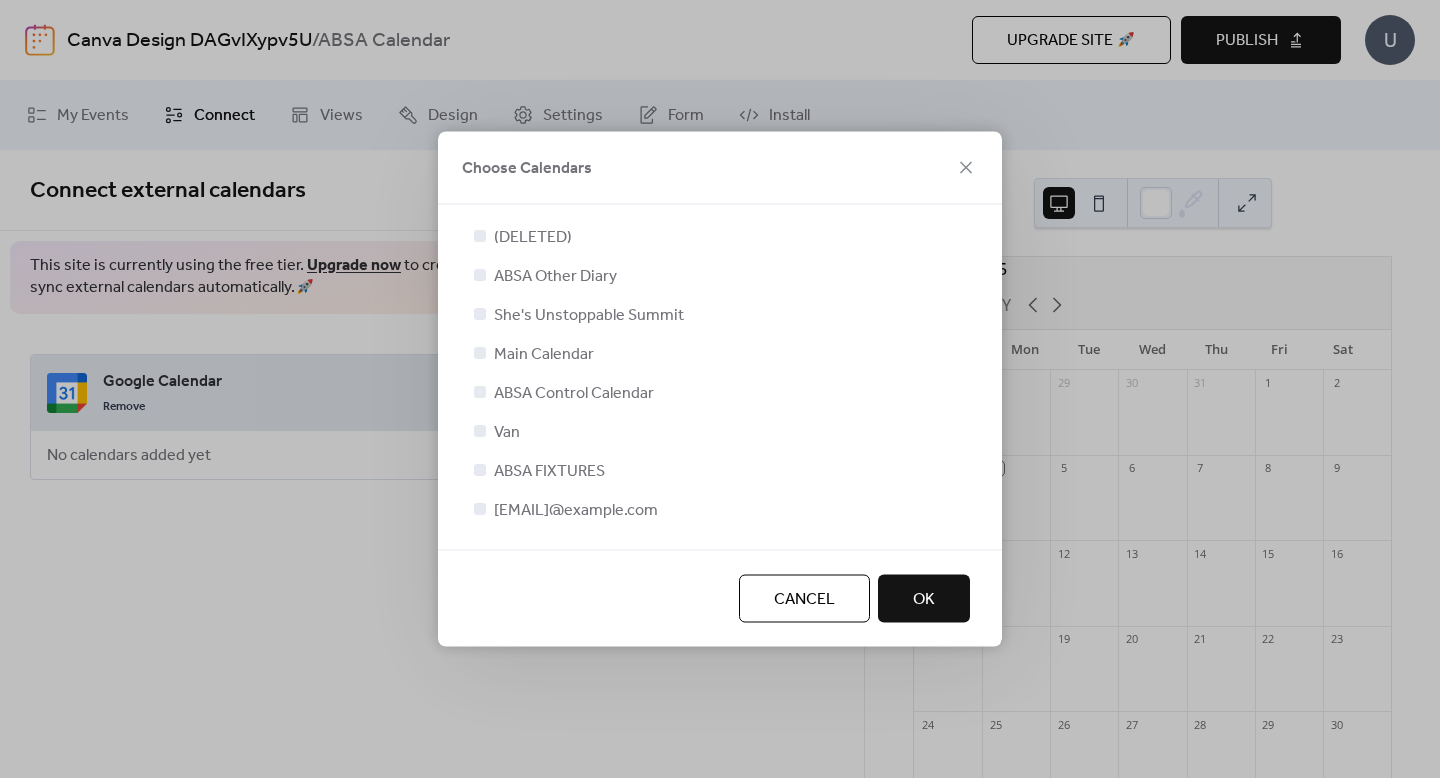 click on "OK" at bounding box center [924, 600] 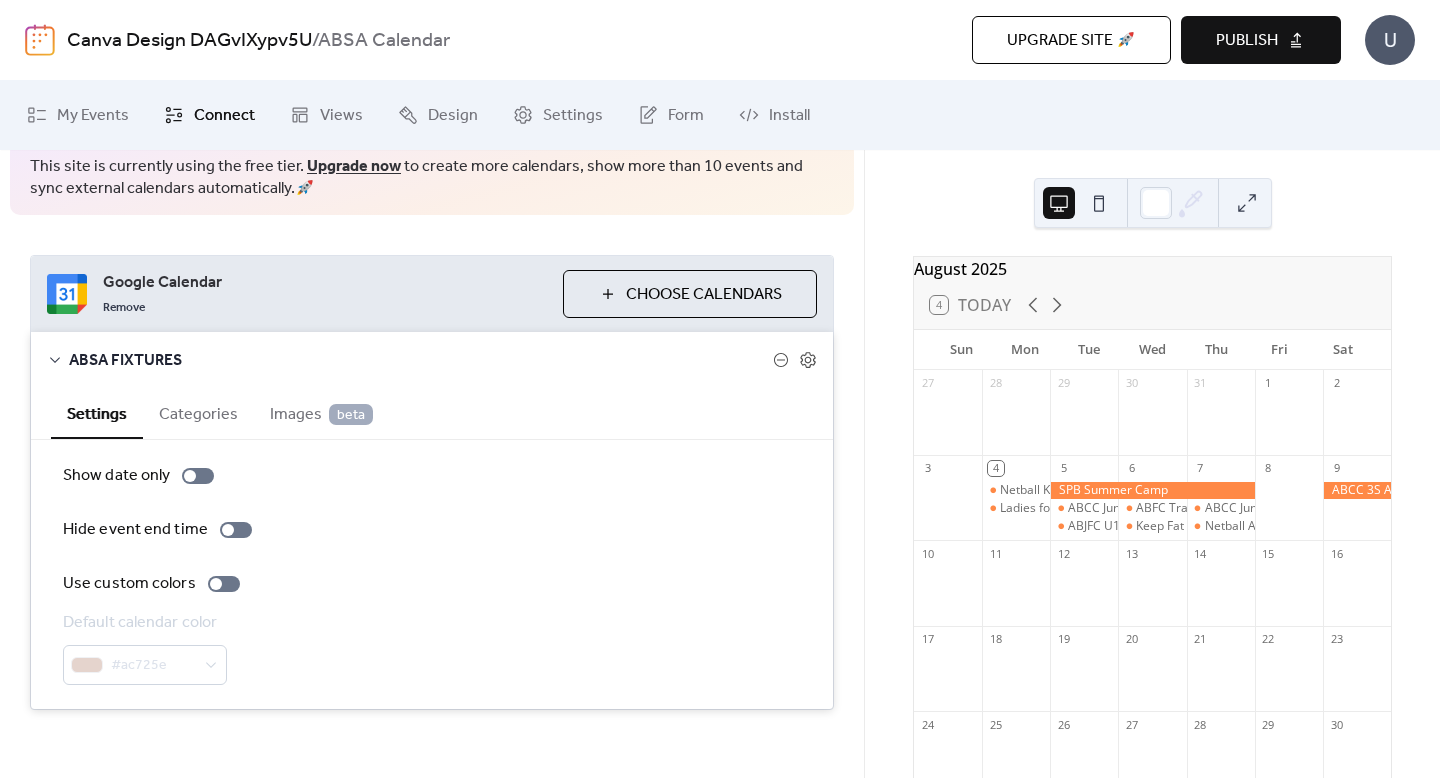 scroll, scrollTop: 111, scrollLeft: 0, axis: vertical 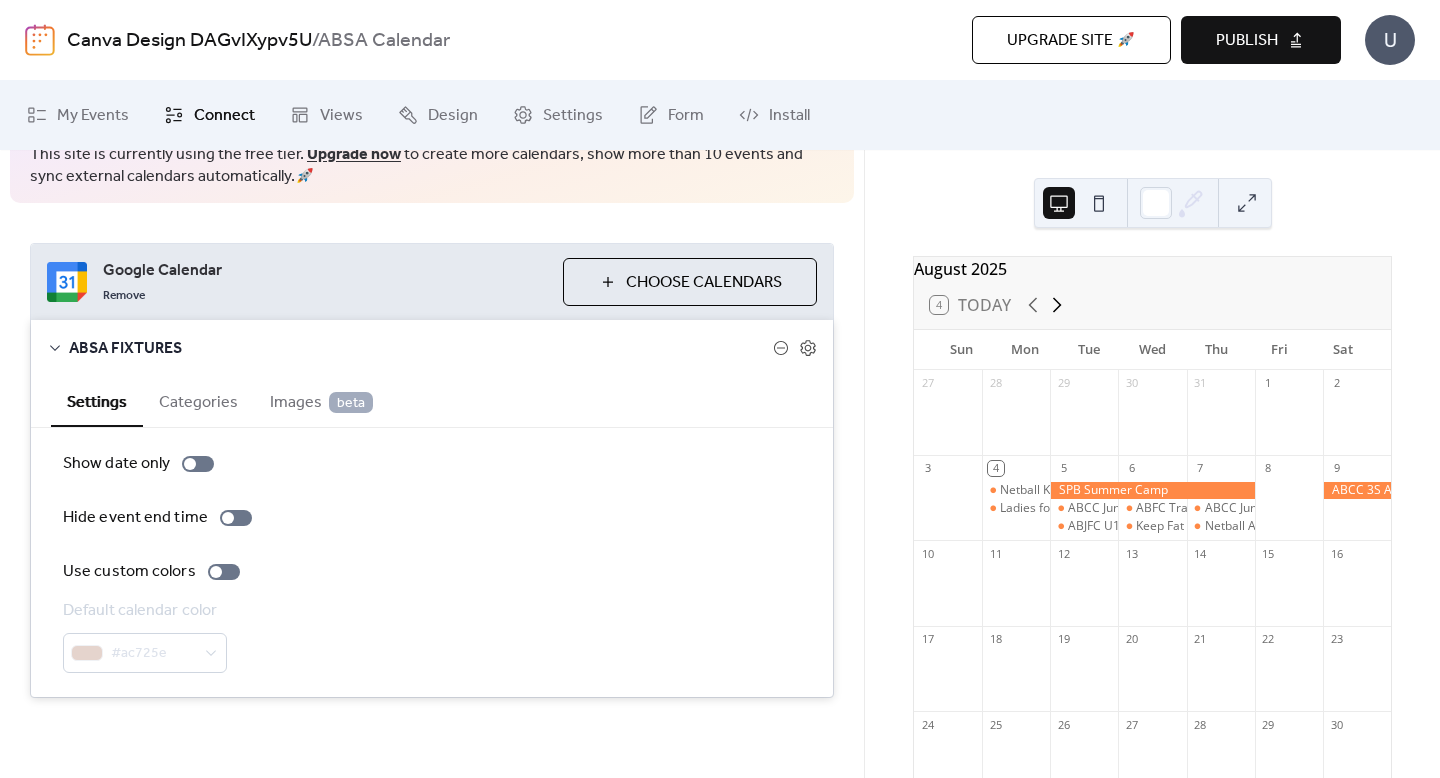 click 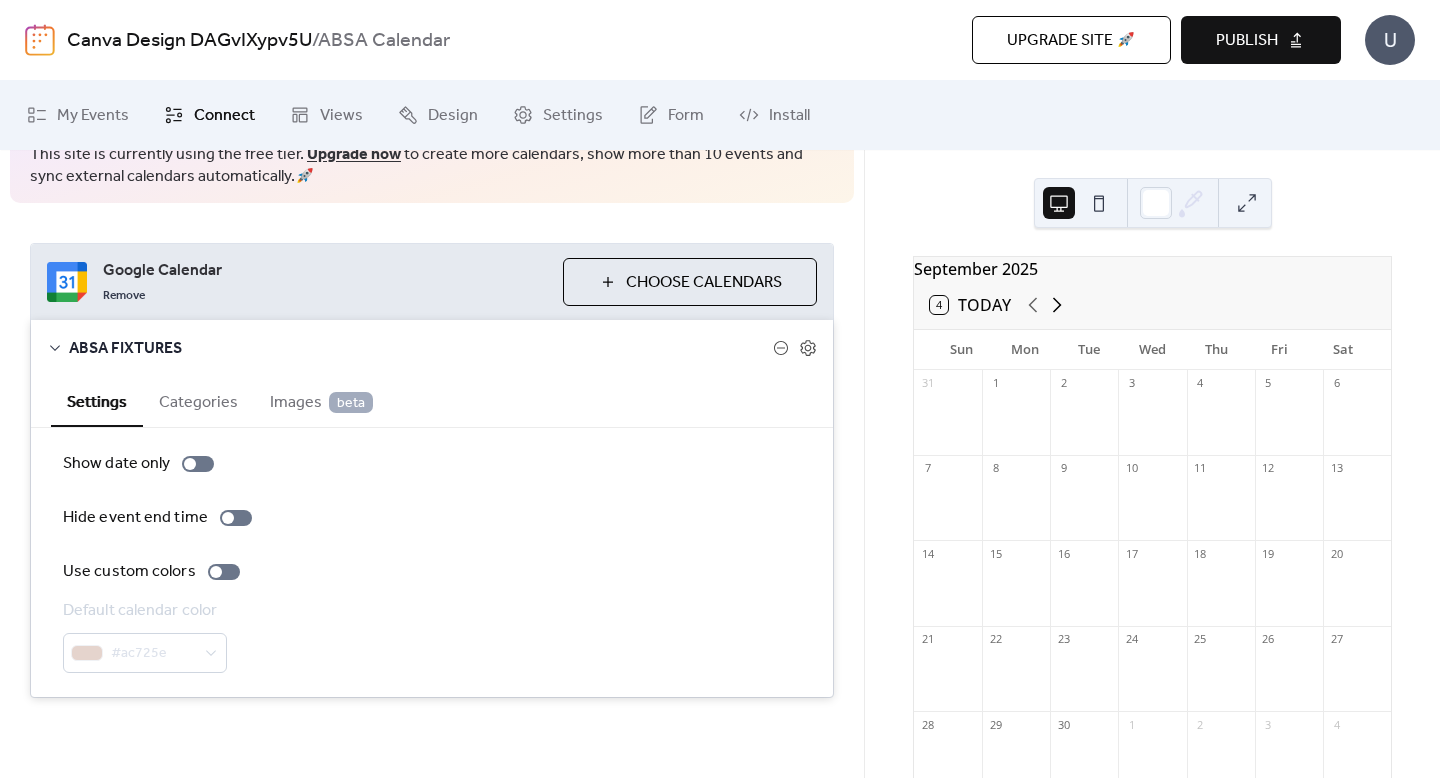 click 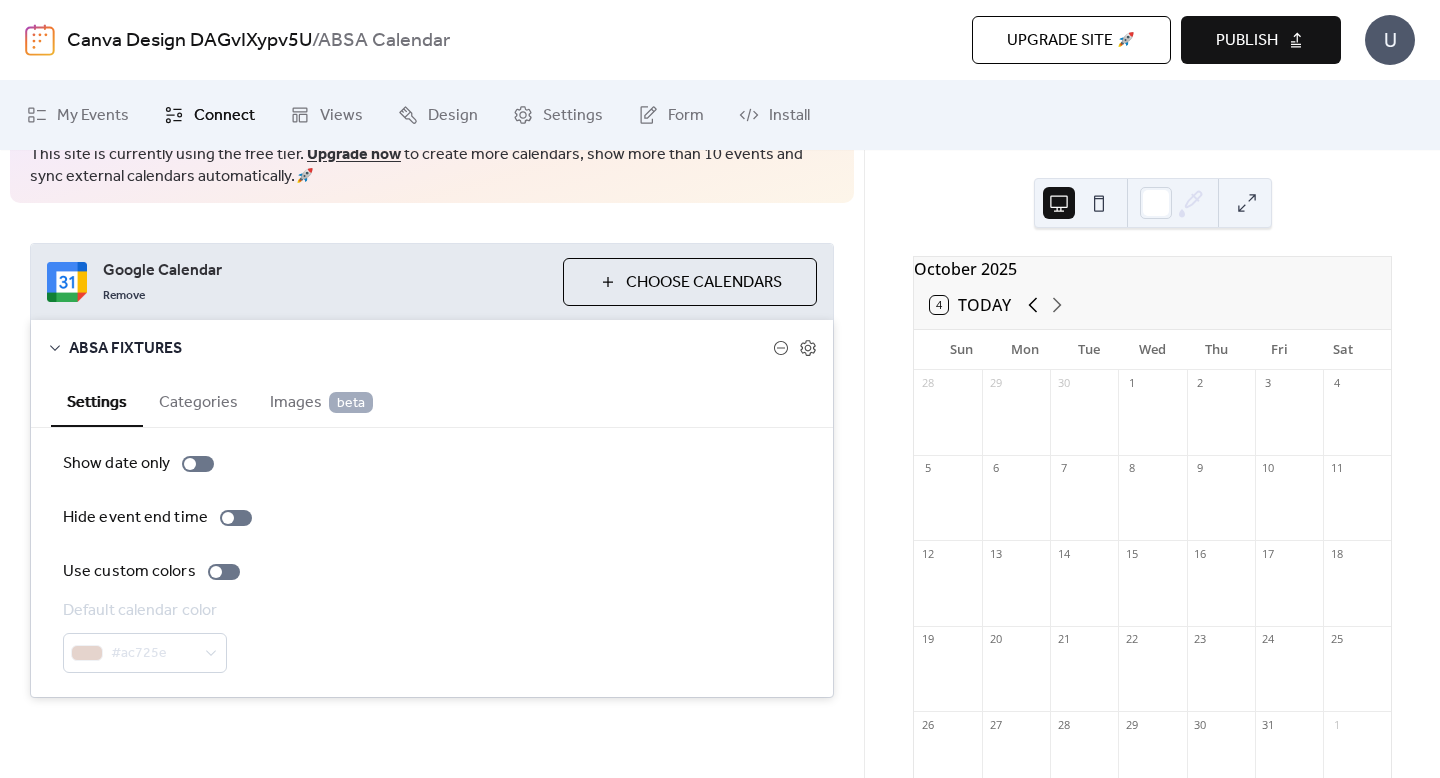 click 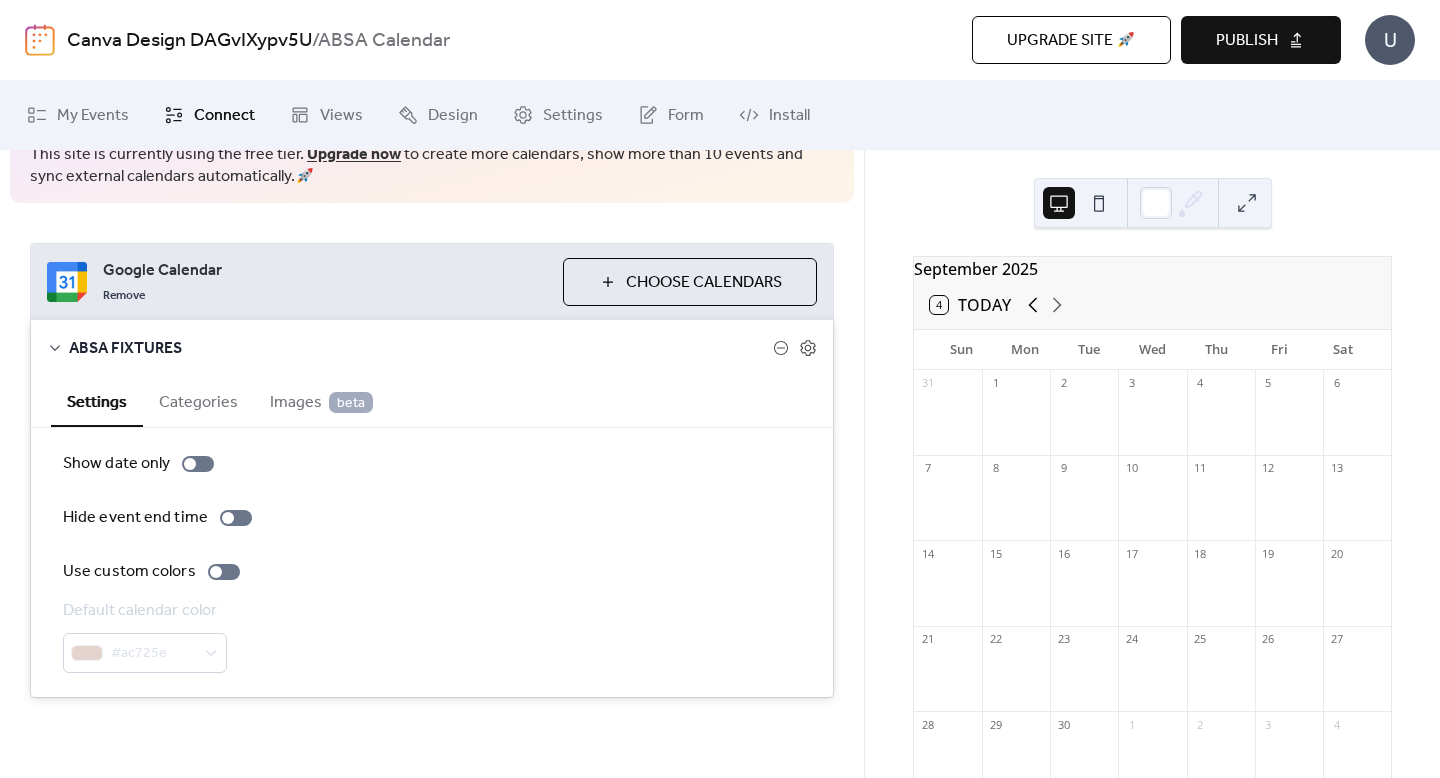 click 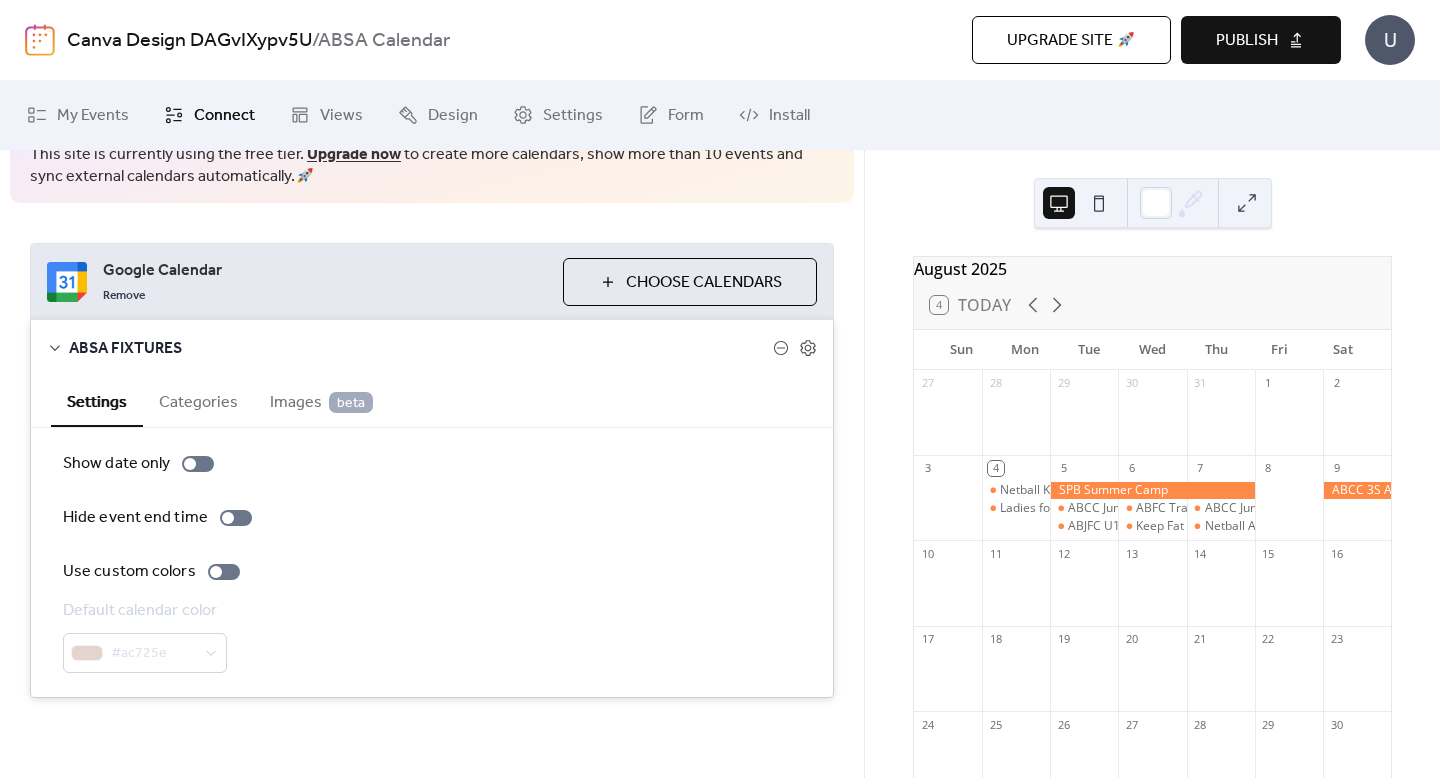 click on "Choose Calendars" at bounding box center [704, 283] 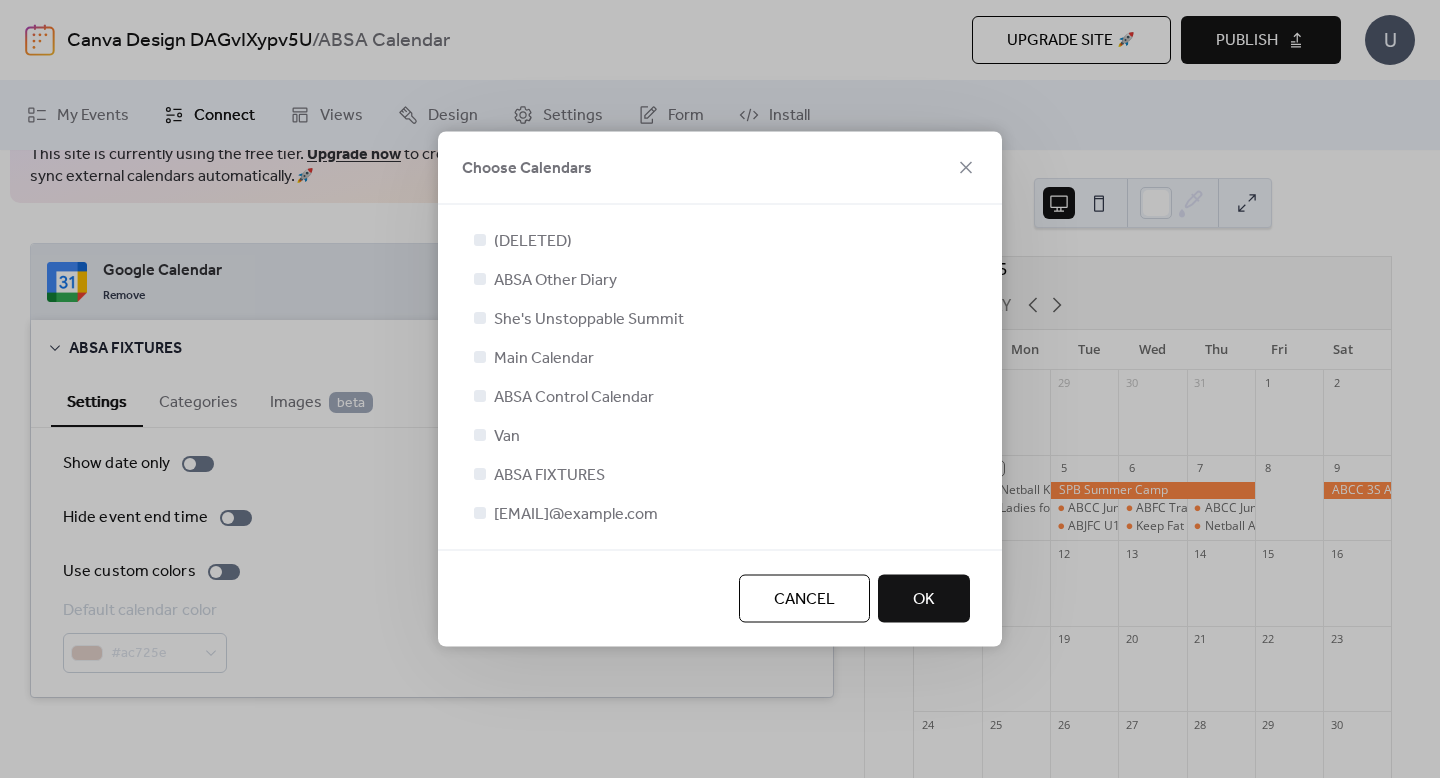 click on "Cancel" at bounding box center (804, 599) 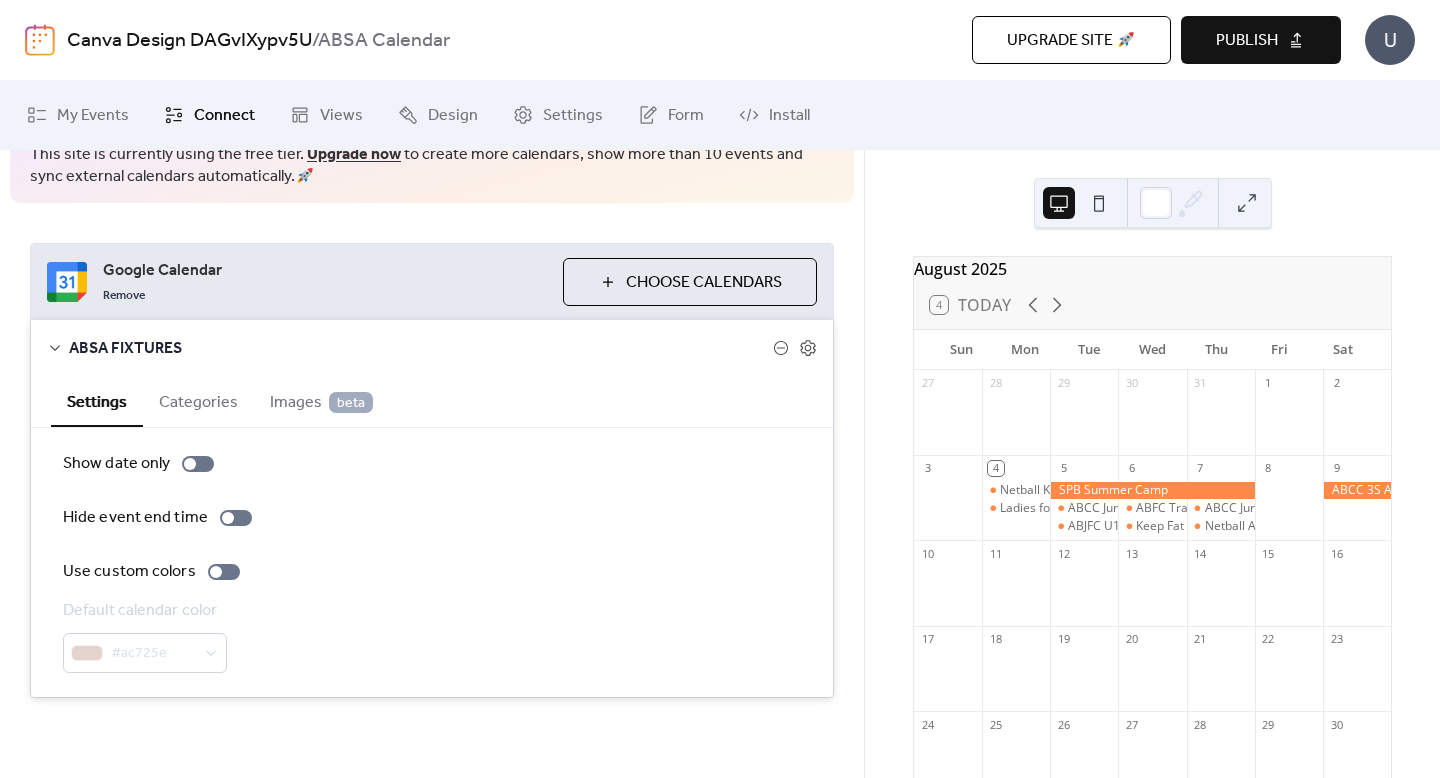 scroll, scrollTop: 209, scrollLeft: 0, axis: vertical 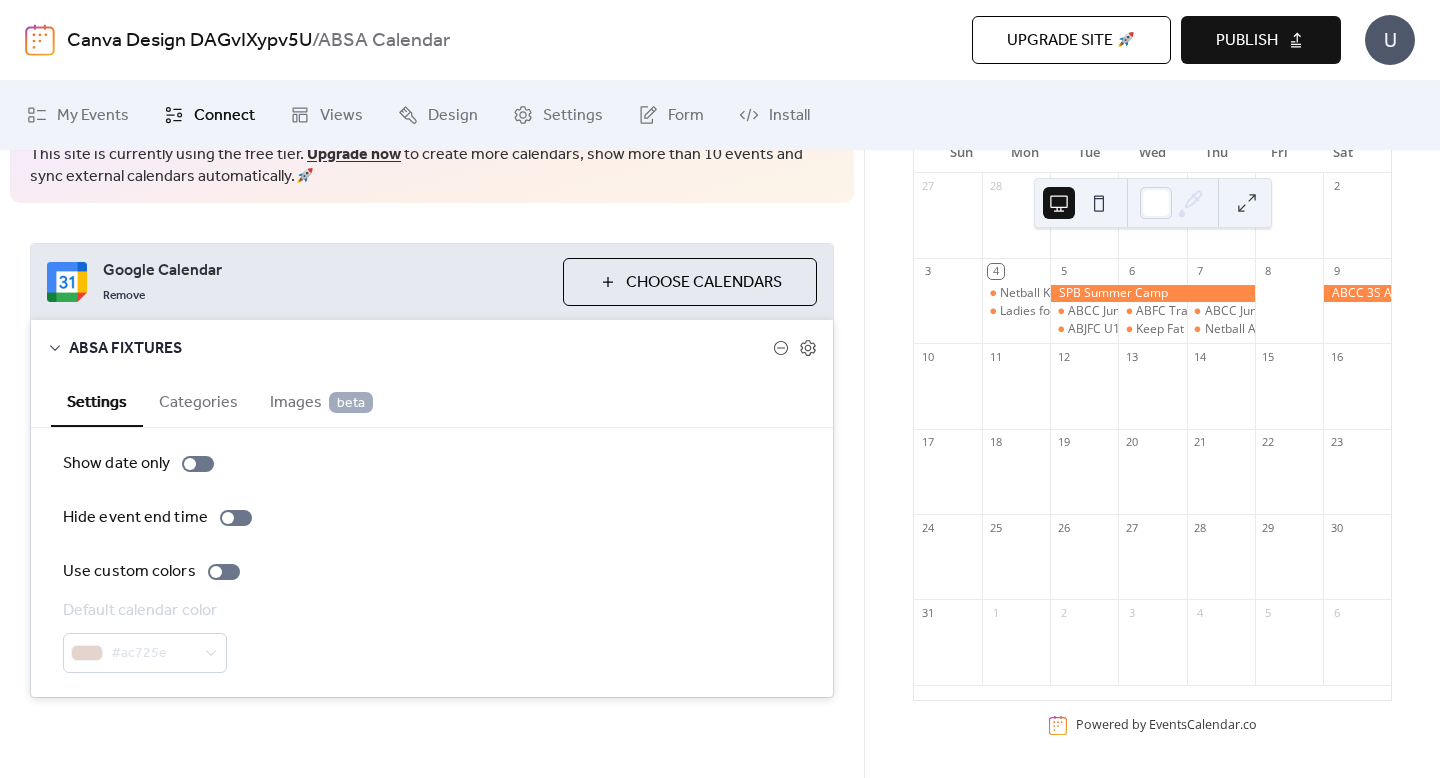 click on "Categories" at bounding box center [198, 400] 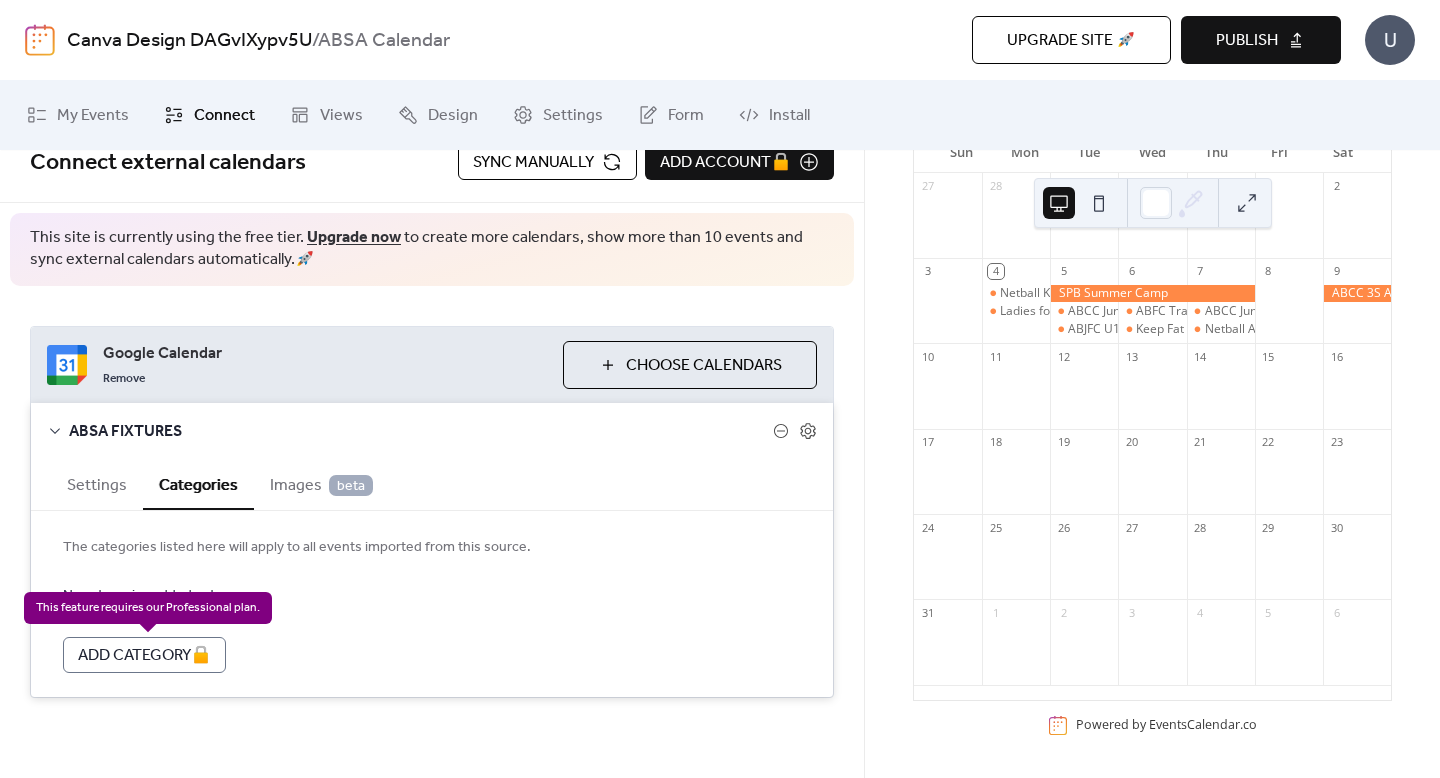 click on "Add Category  🔒" at bounding box center [144, 655] 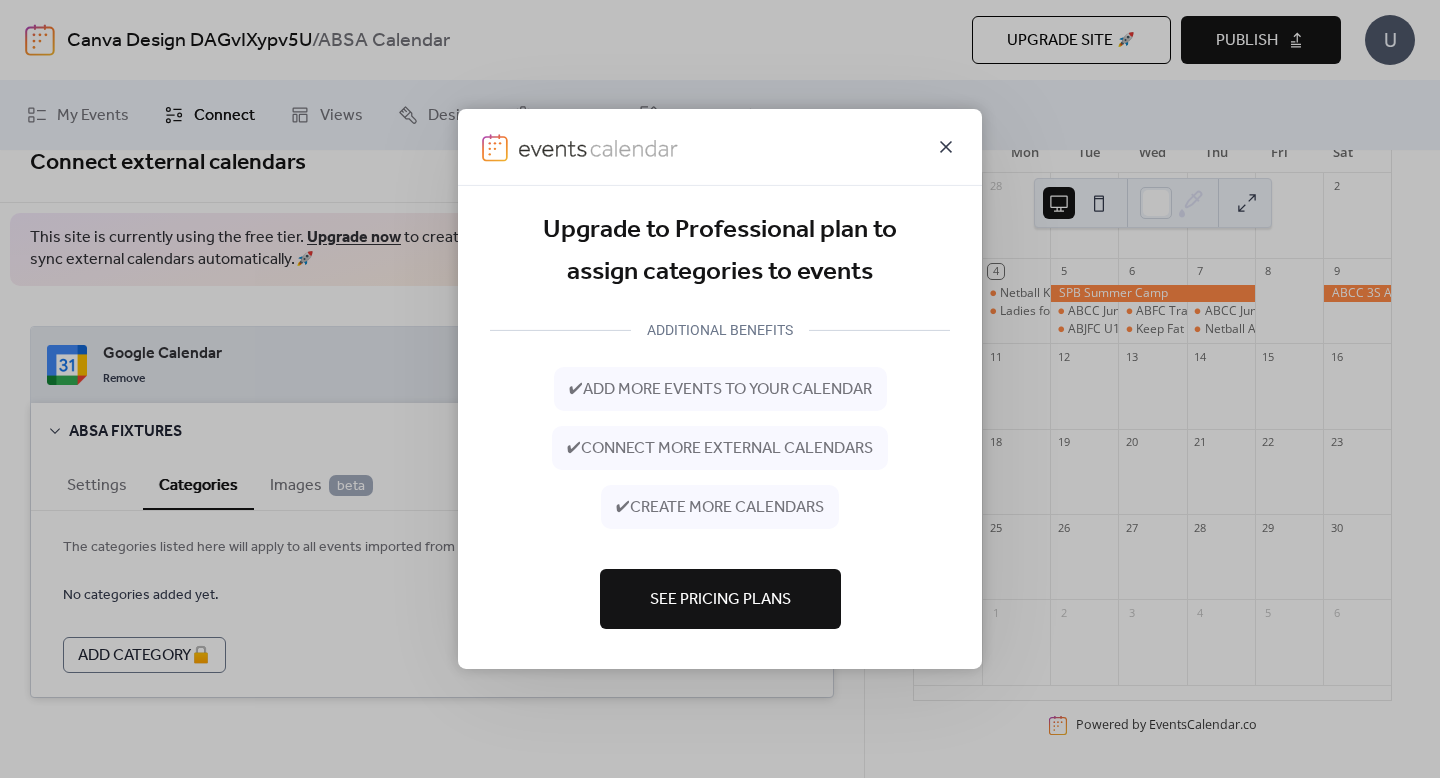 click 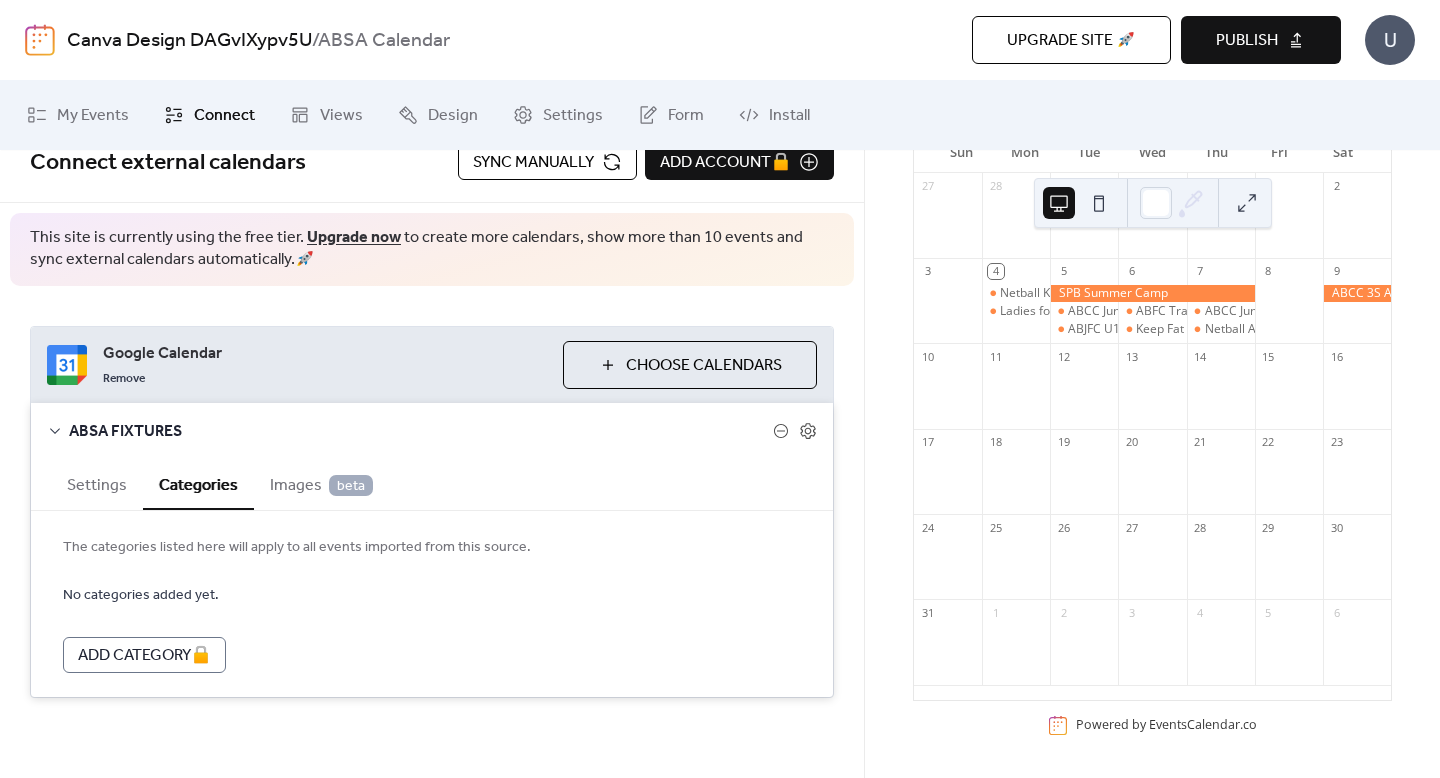 click at bounding box center [40, 40] 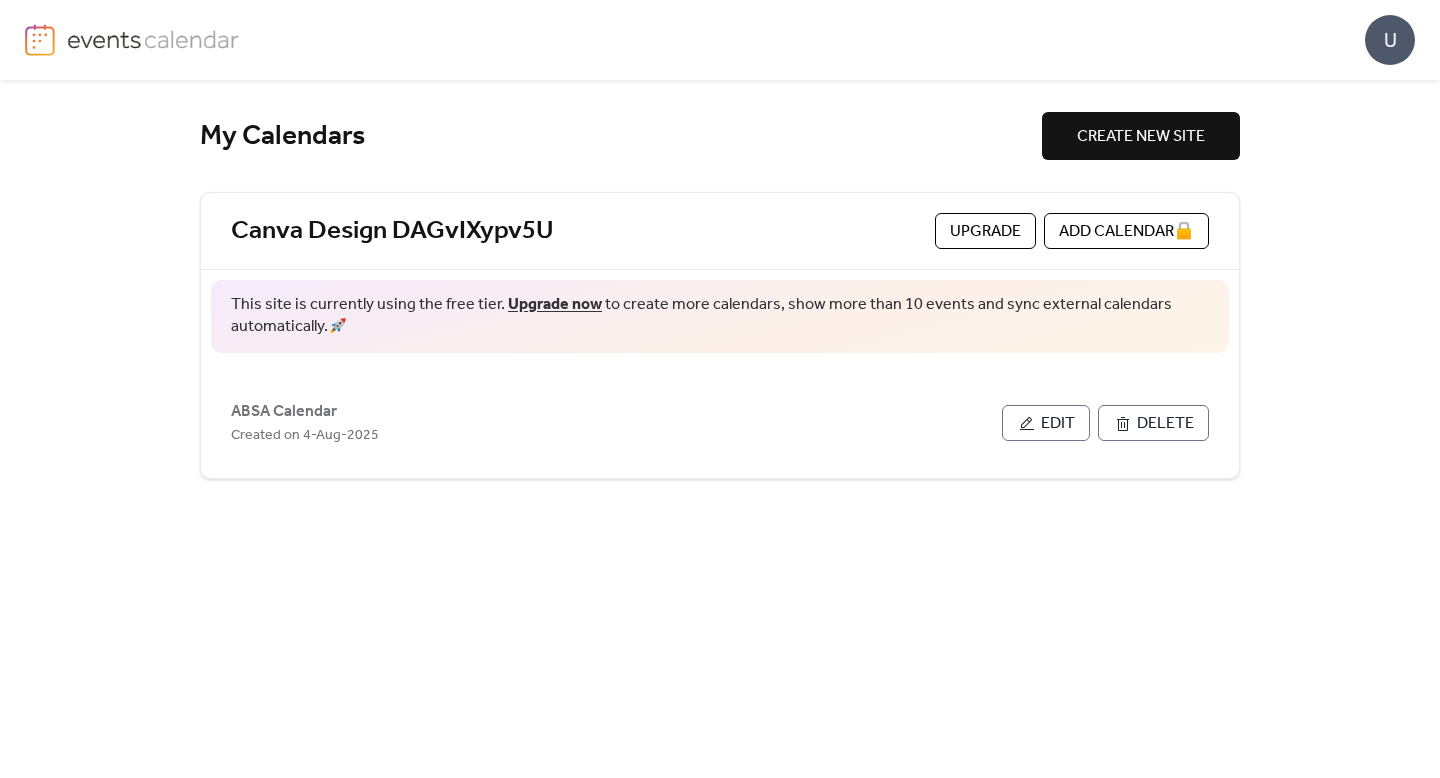 click on "U" at bounding box center (720, 40) 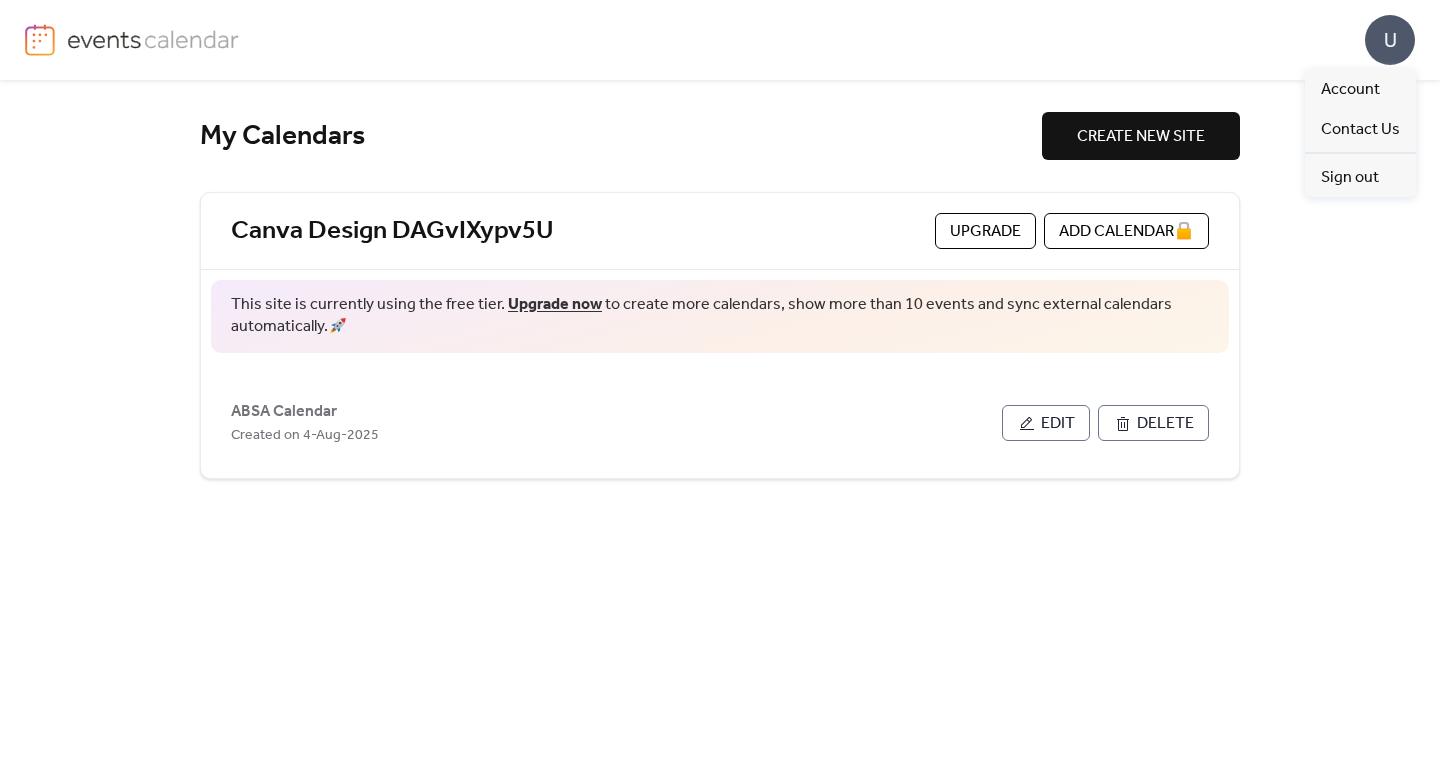 click on "U" at bounding box center (1390, 40) 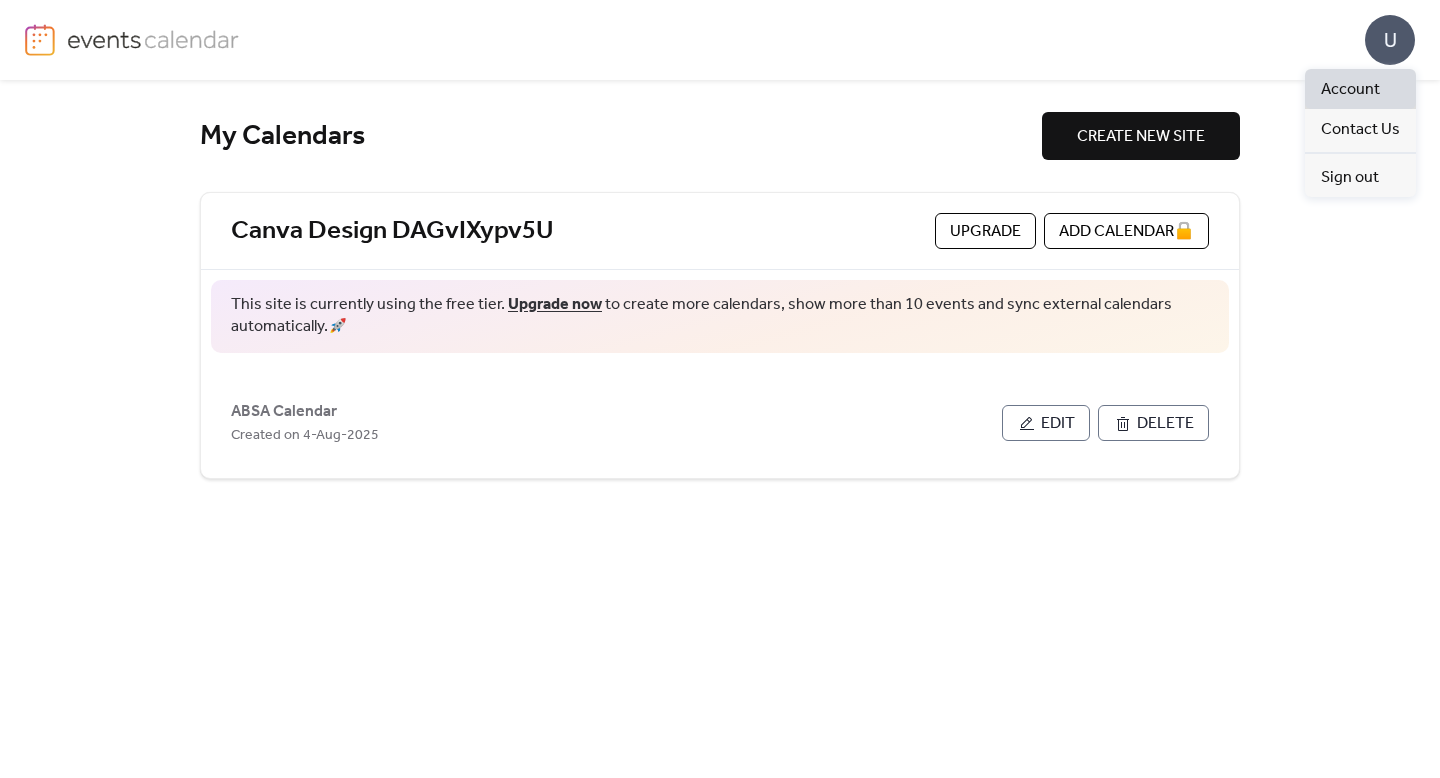 click on "Account" at bounding box center [1360, 89] 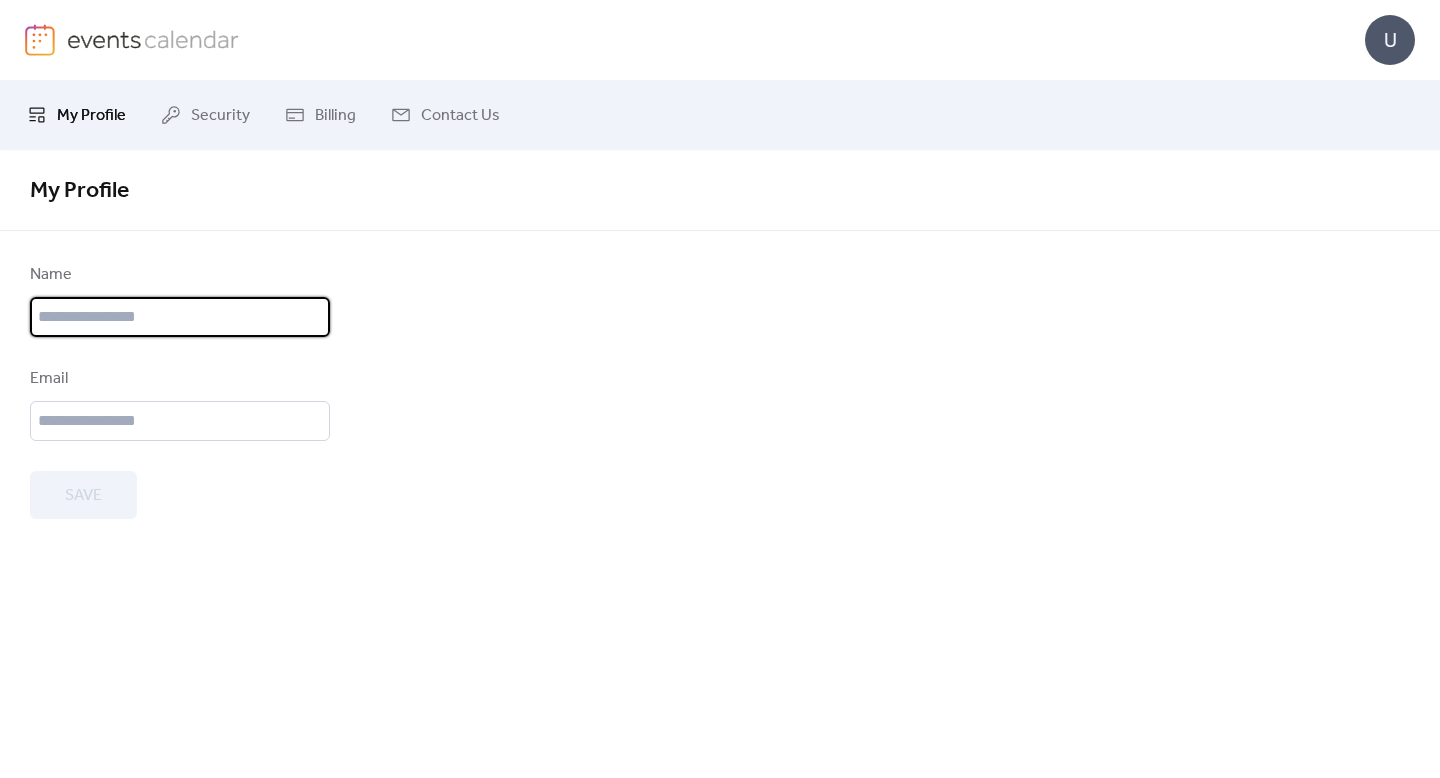 click at bounding box center [180, 317] 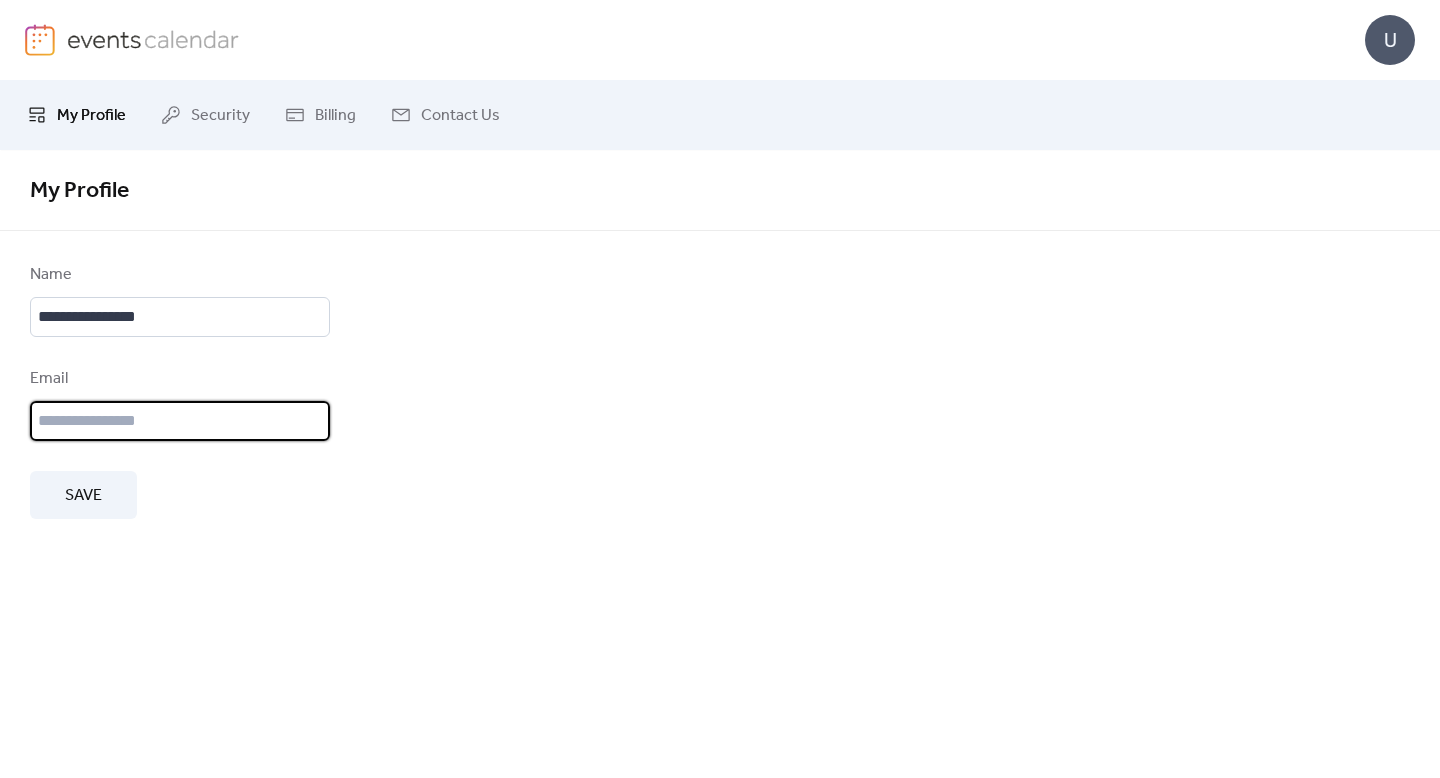 click at bounding box center (180, 421) 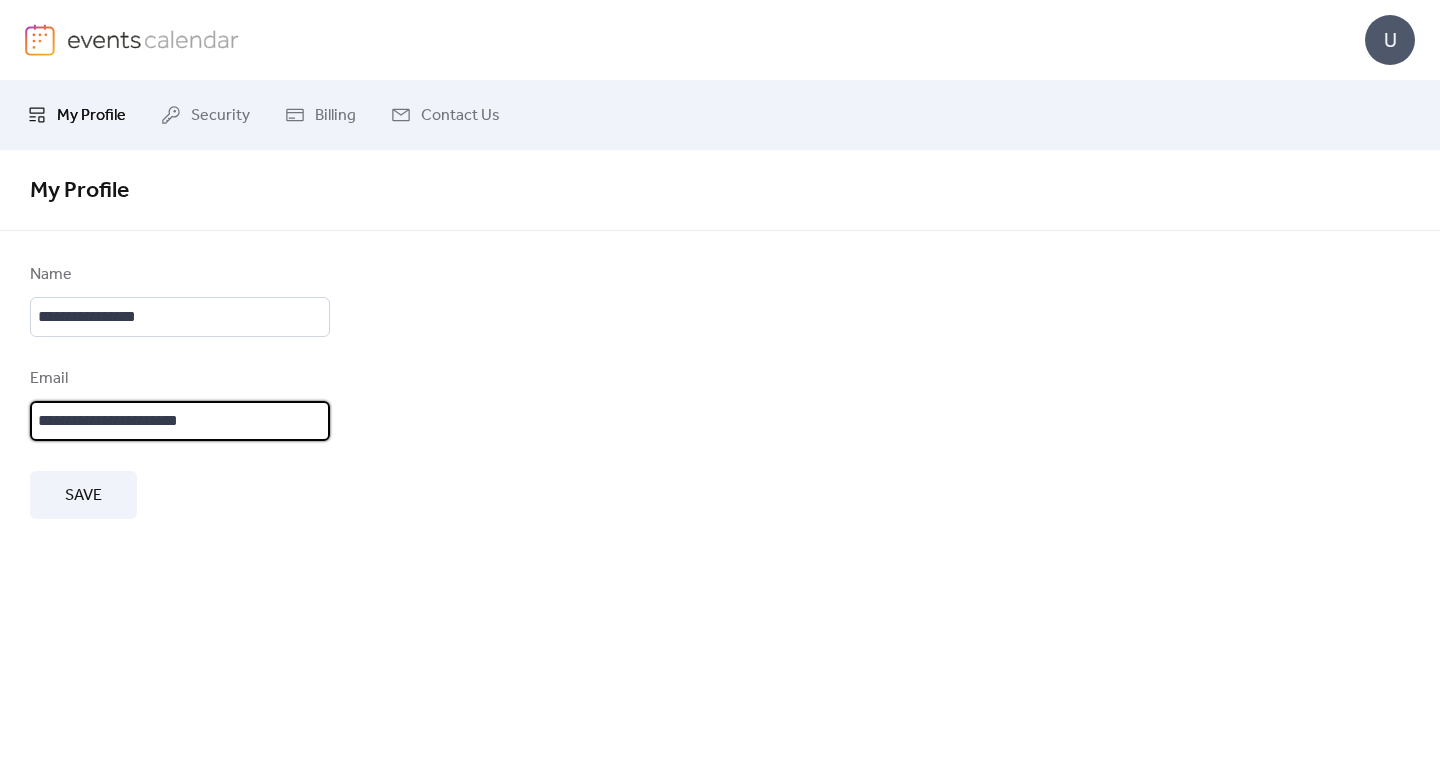 click on "Save" at bounding box center (83, 495) 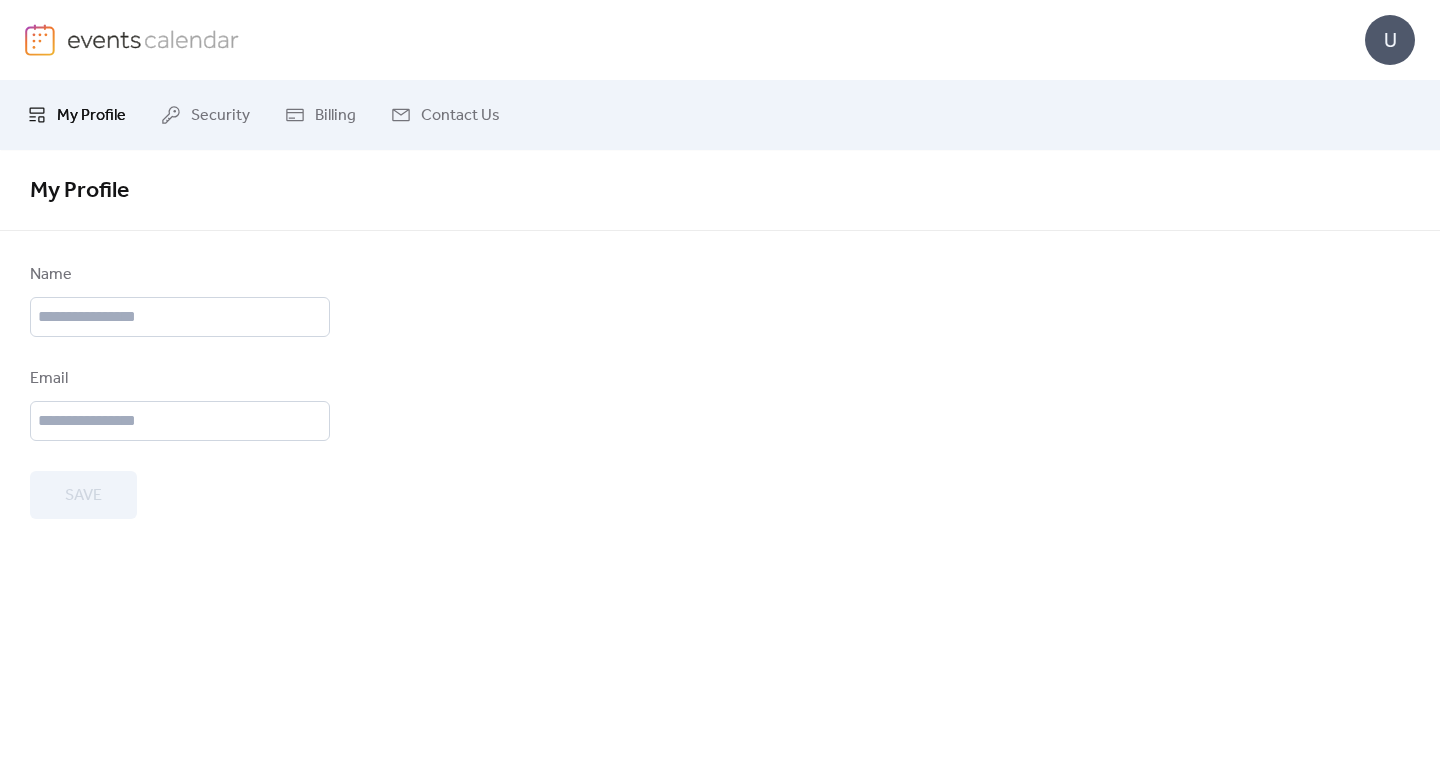 type on "**********" 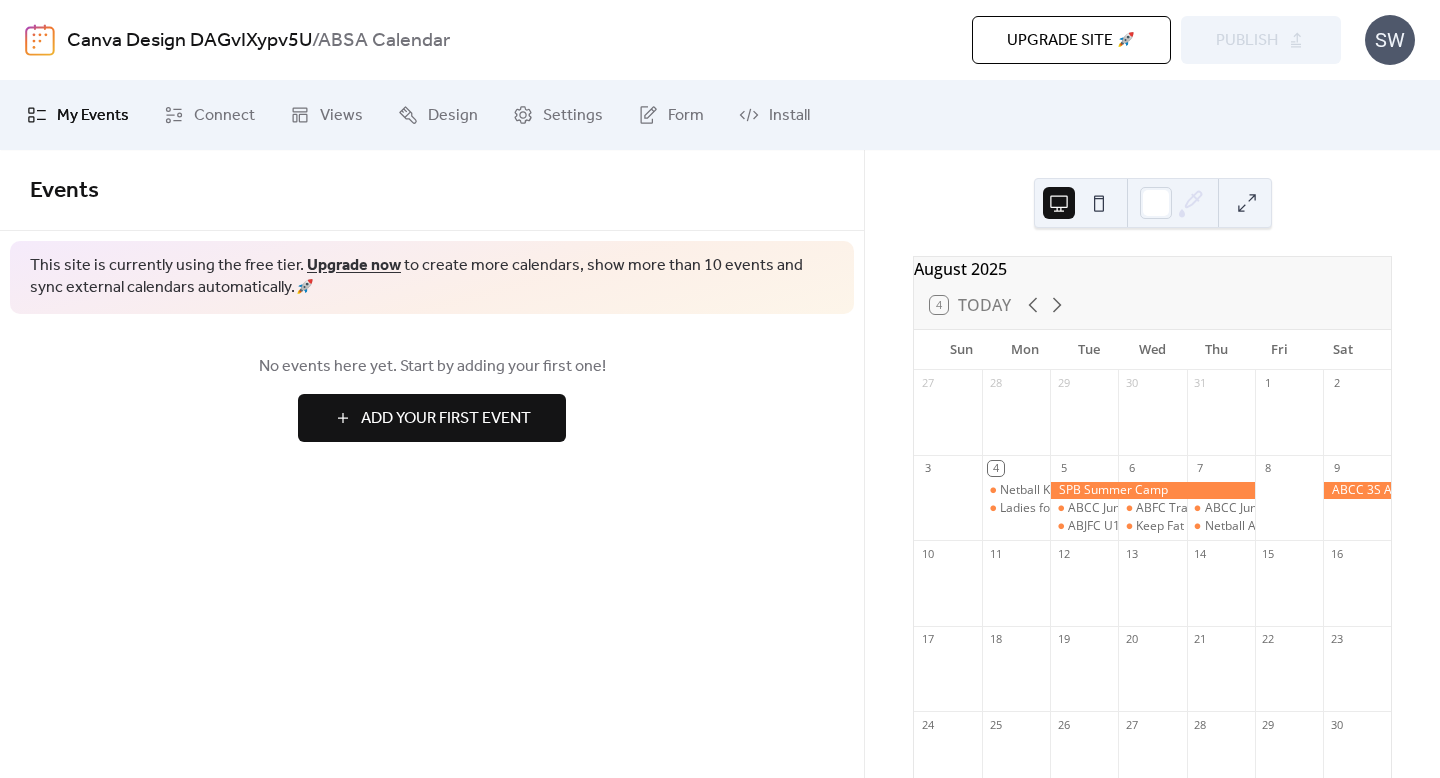 scroll, scrollTop: 0, scrollLeft: 0, axis: both 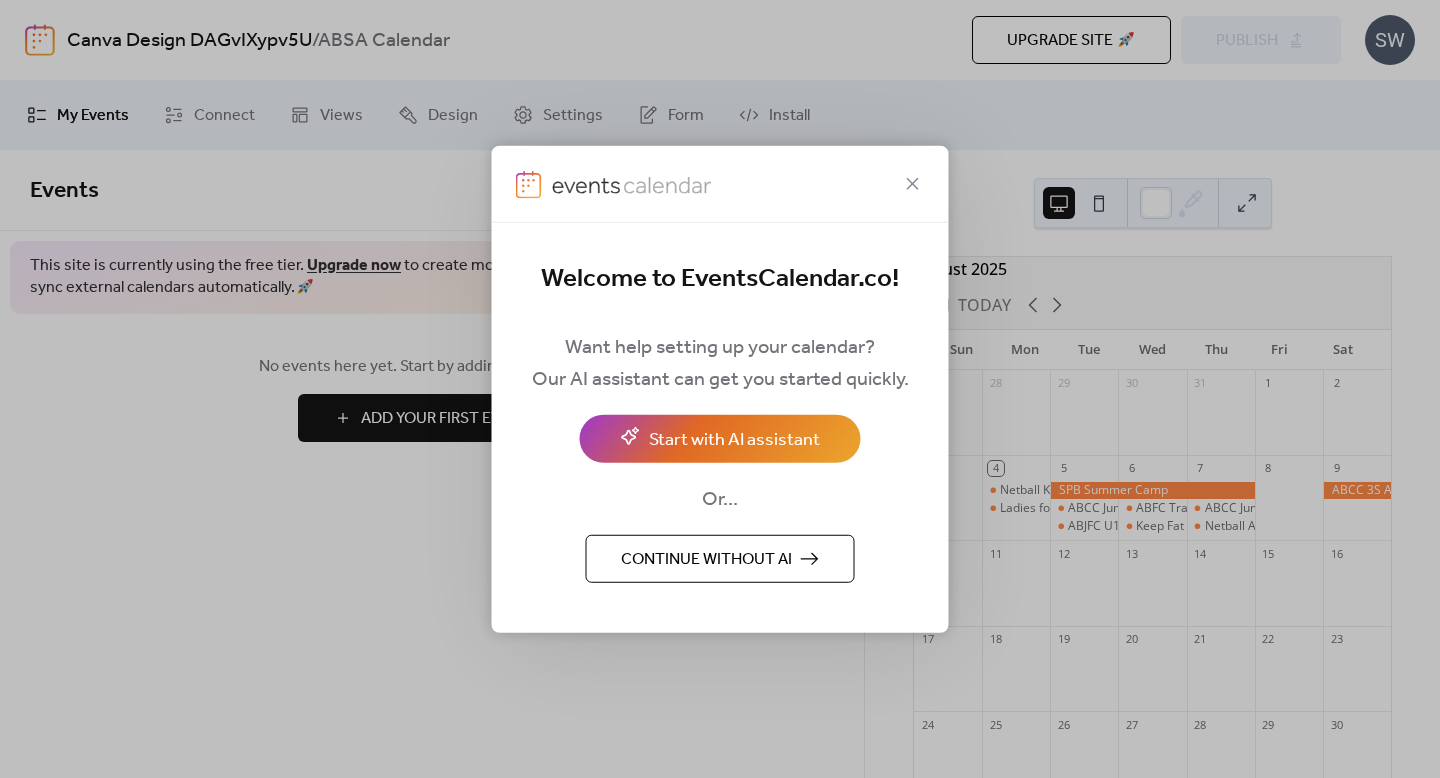 click at bounding box center (720, 184) 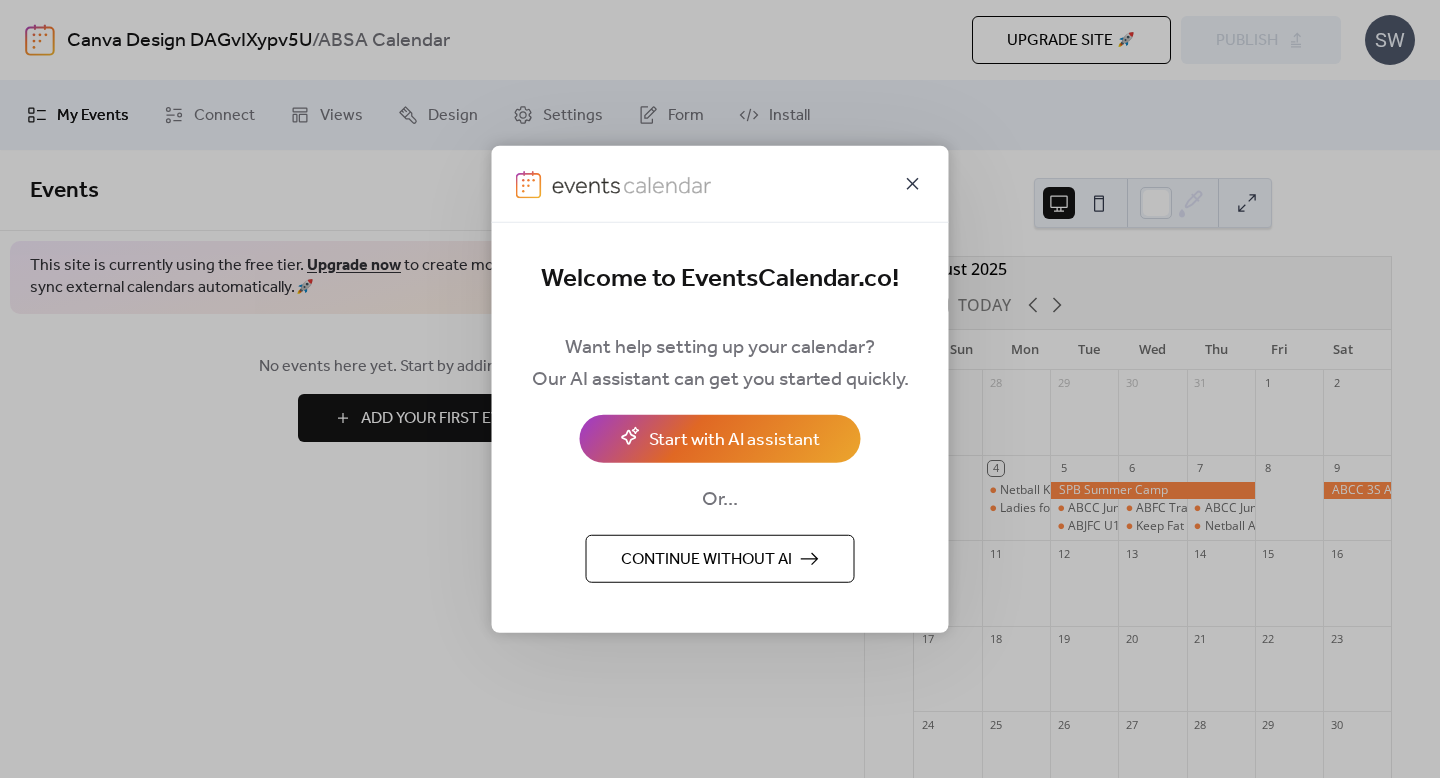 click 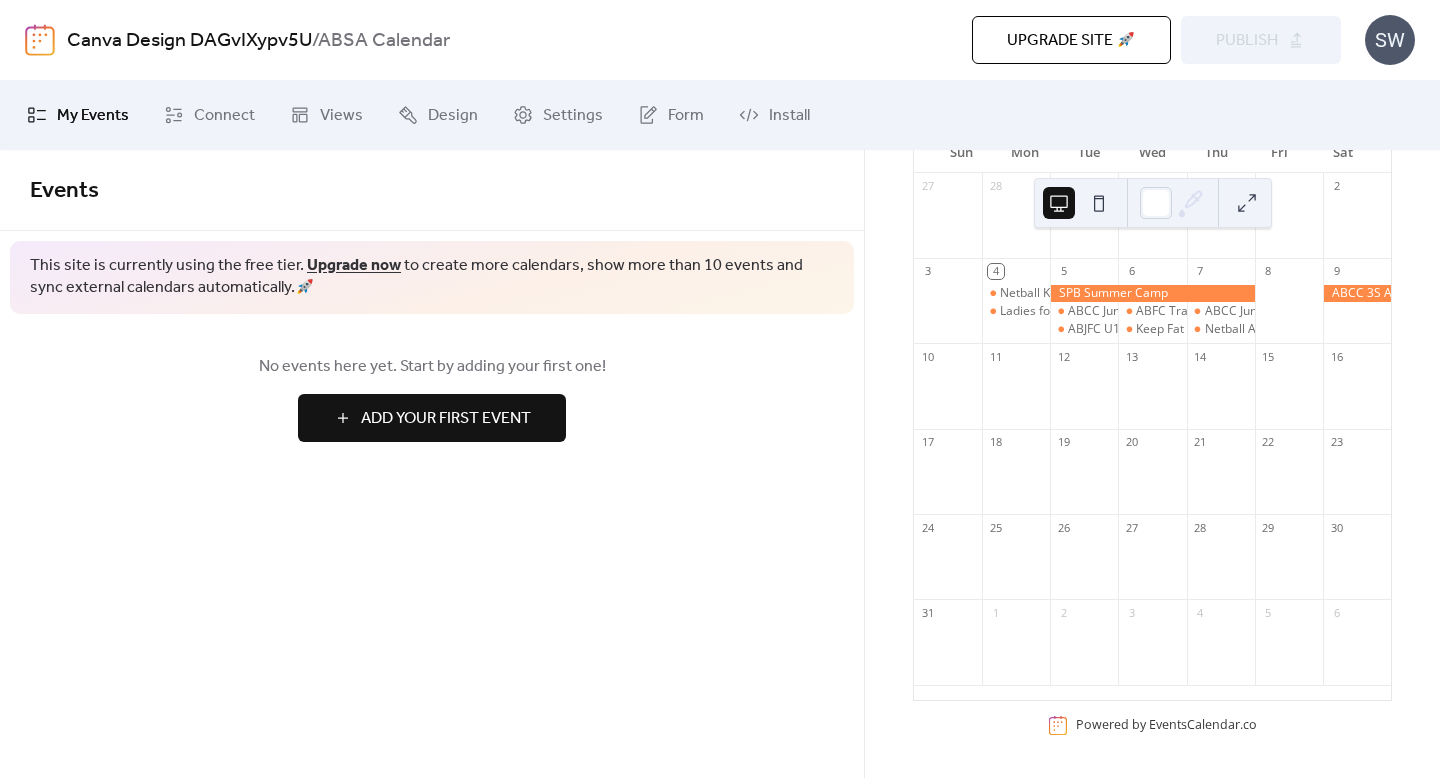 scroll, scrollTop: 184, scrollLeft: 0, axis: vertical 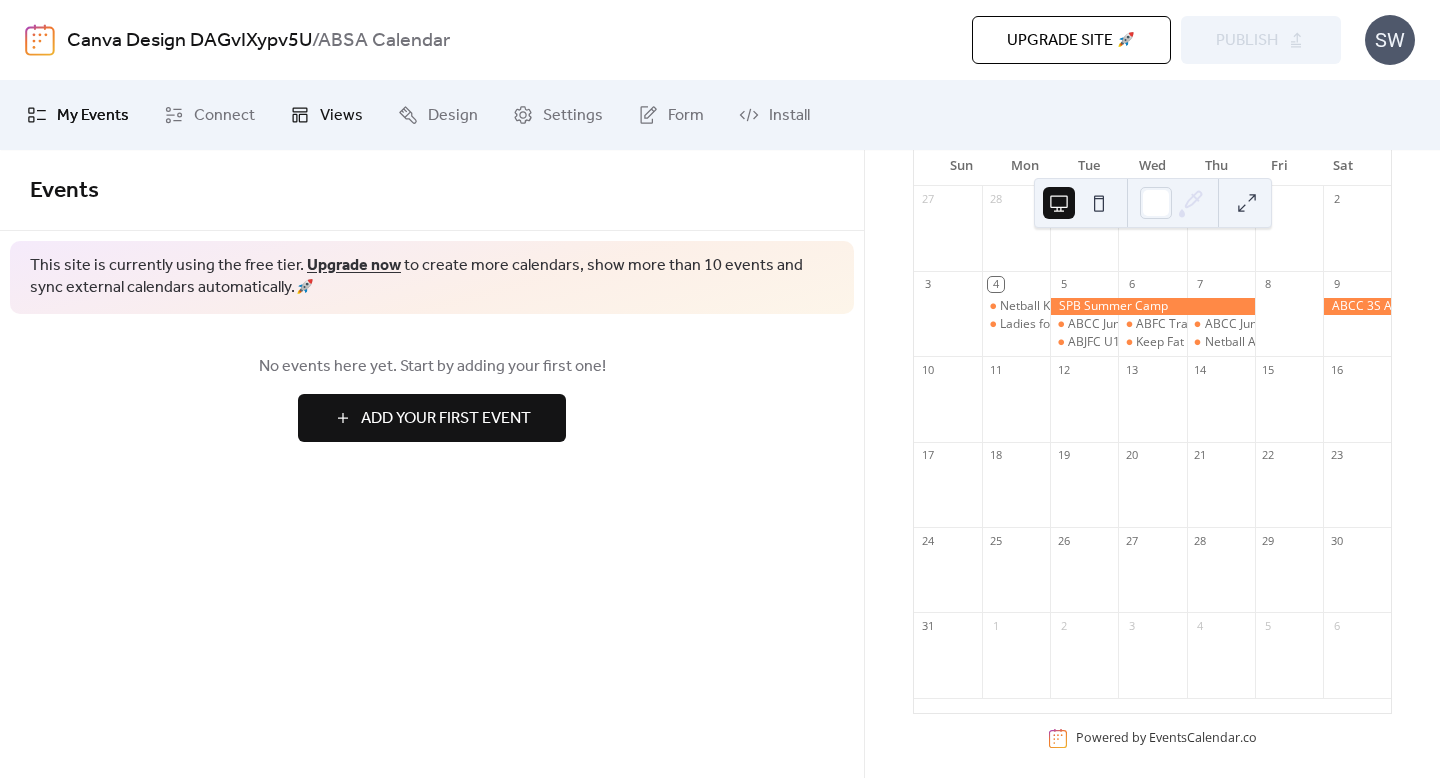 click on "Views" at bounding box center (341, 116) 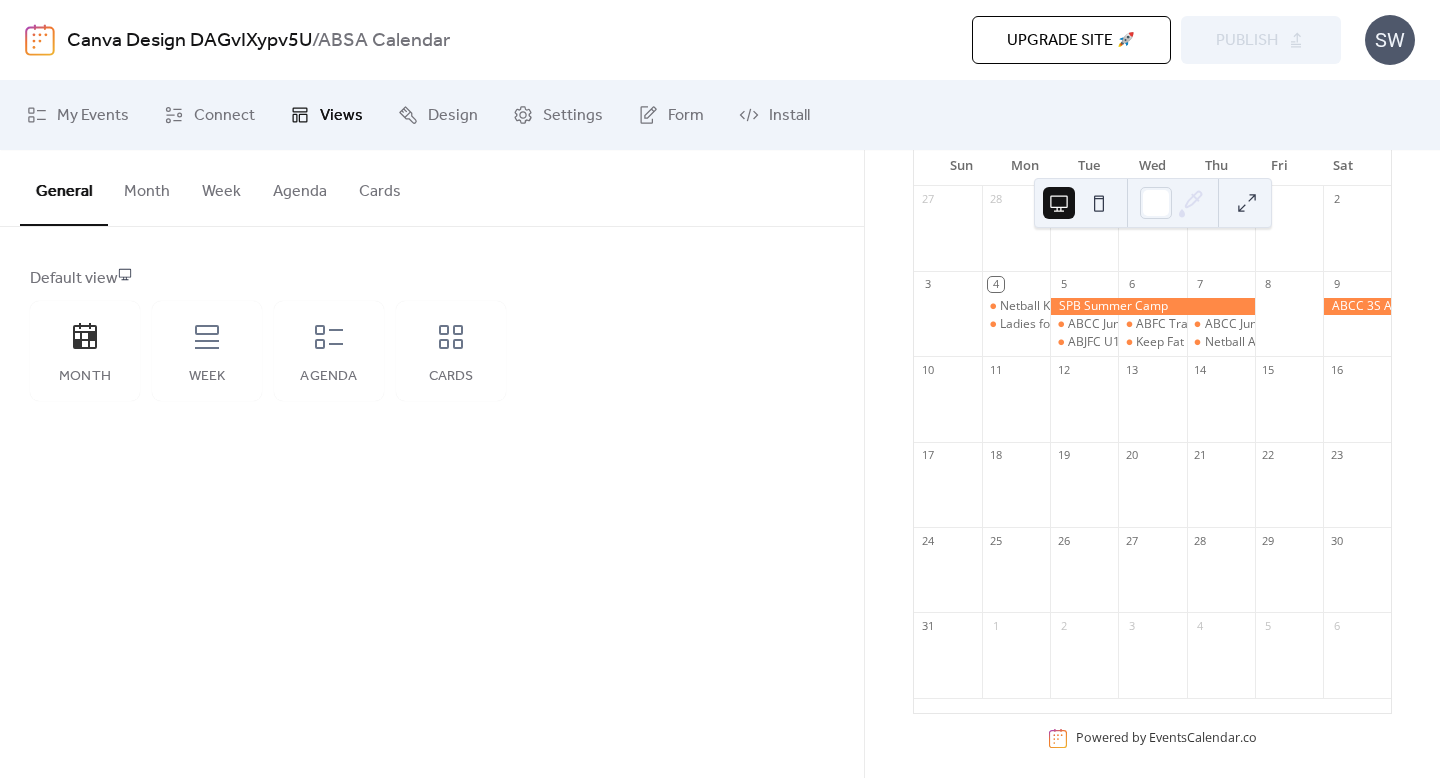 click on "Week" at bounding box center (221, 187) 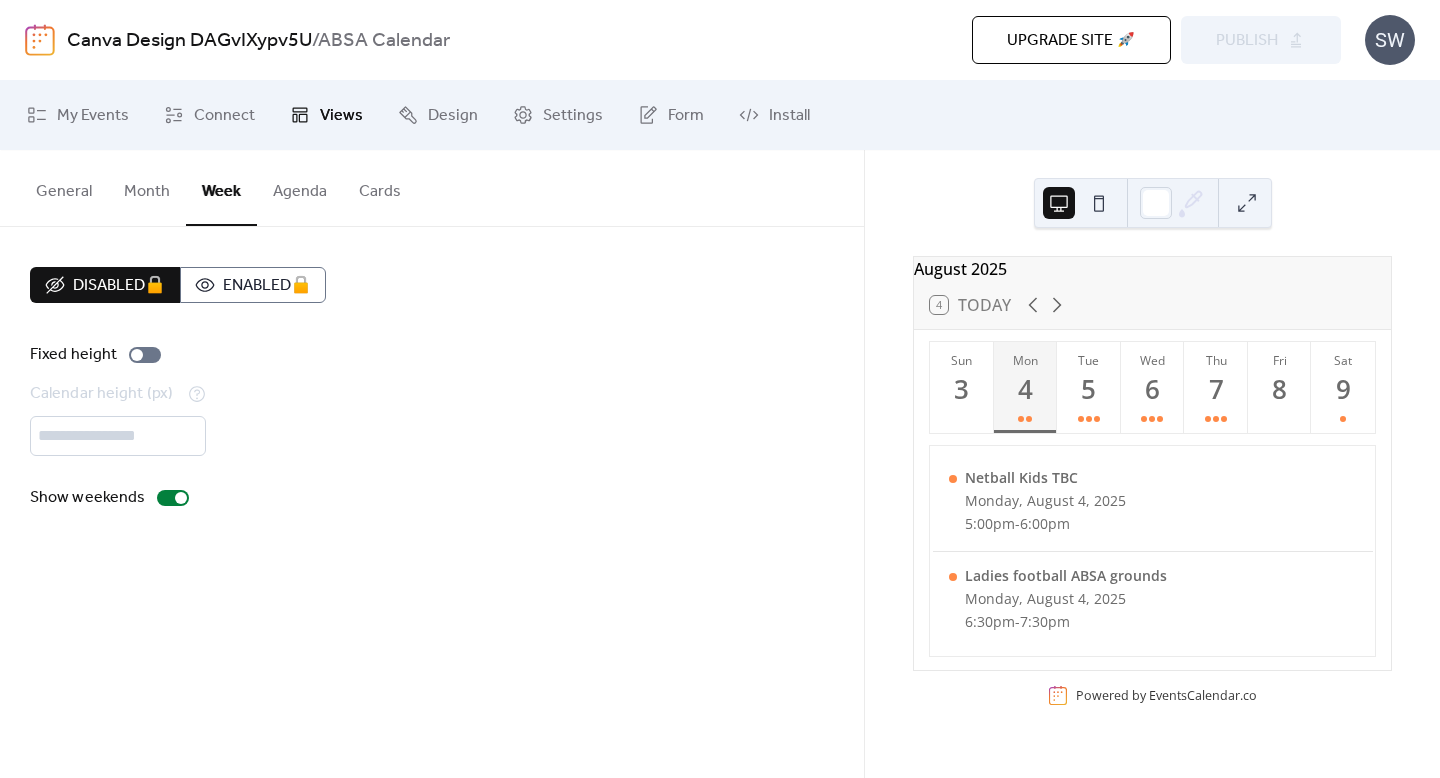 click on "Agenda" at bounding box center (300, 187) 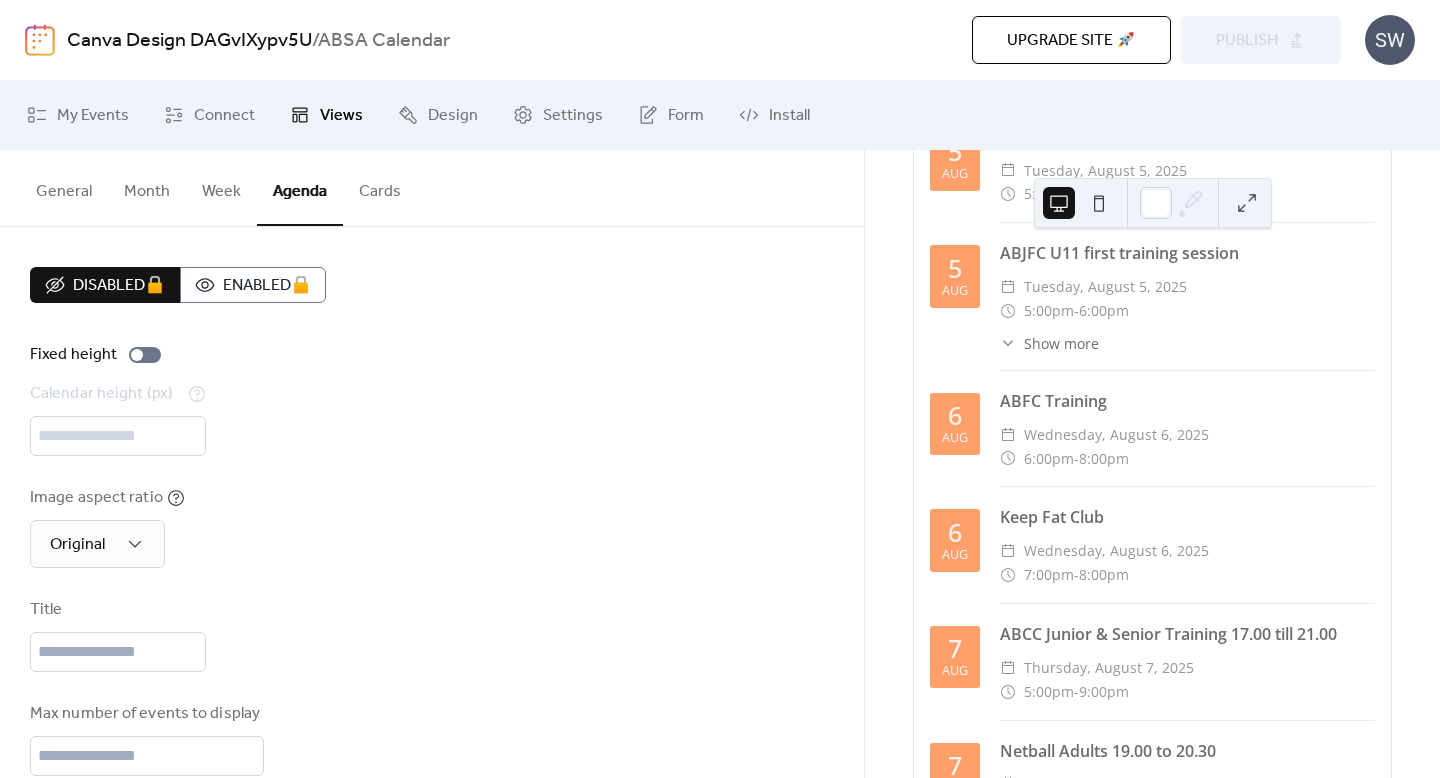 scroll, scrollTop: 573, scrollLeft: 0, axis: vertical 